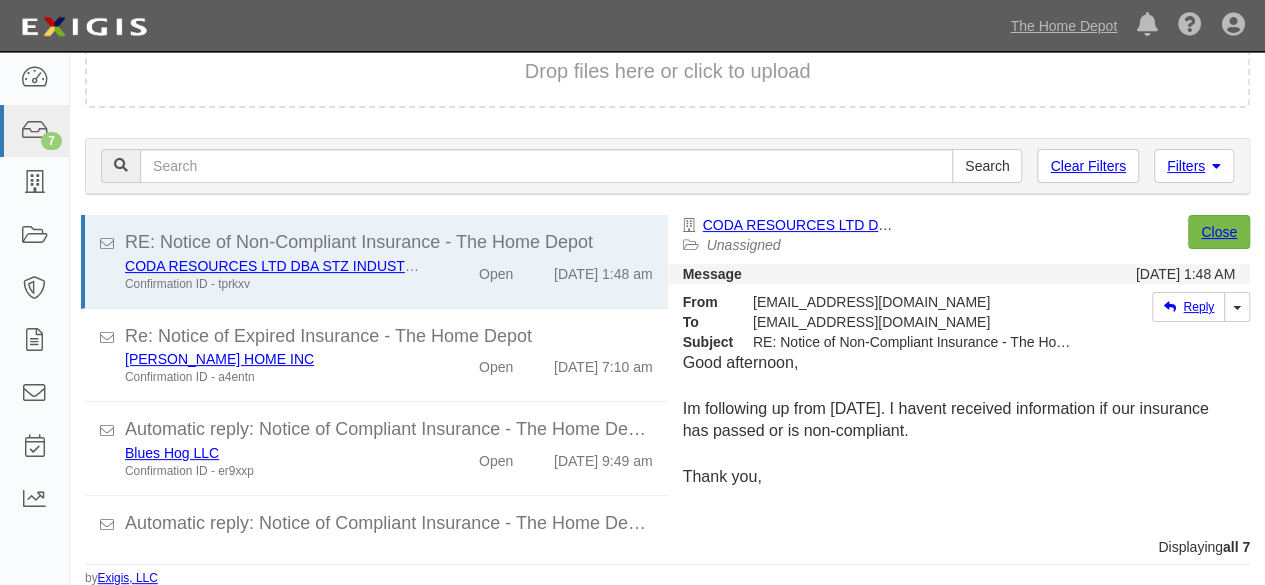 scroll, scrollTop: 76, scrollLeft: 0, axis: vertical 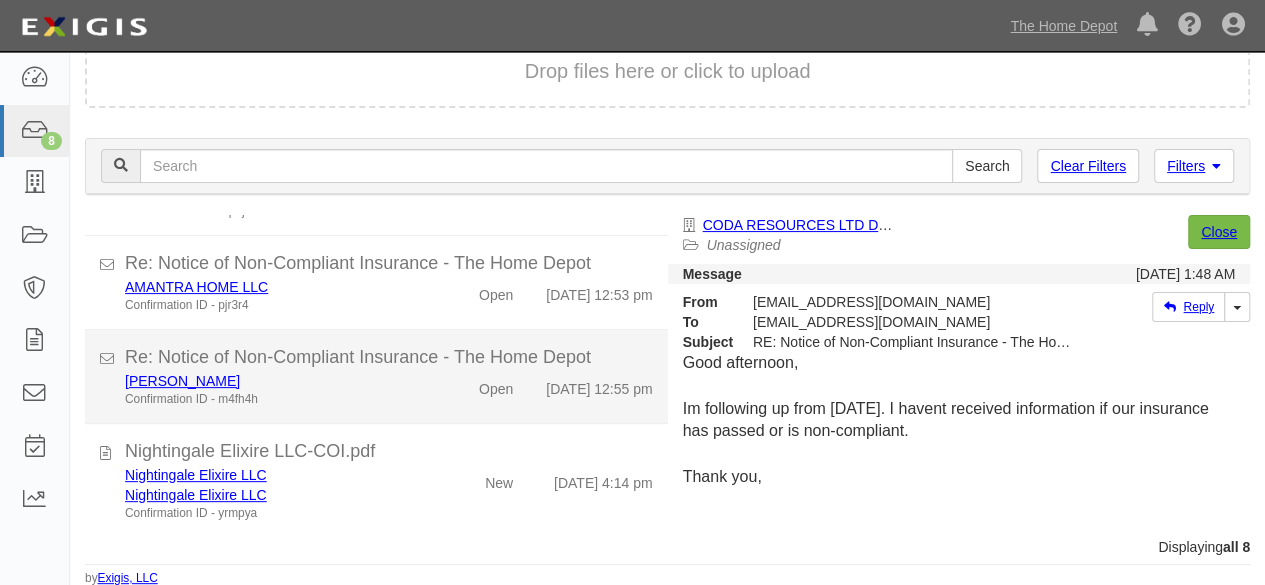 drag, startPoint x: 424, startPoint y: 499, endPoint x: 613, endPoint y: 319, distance: 261 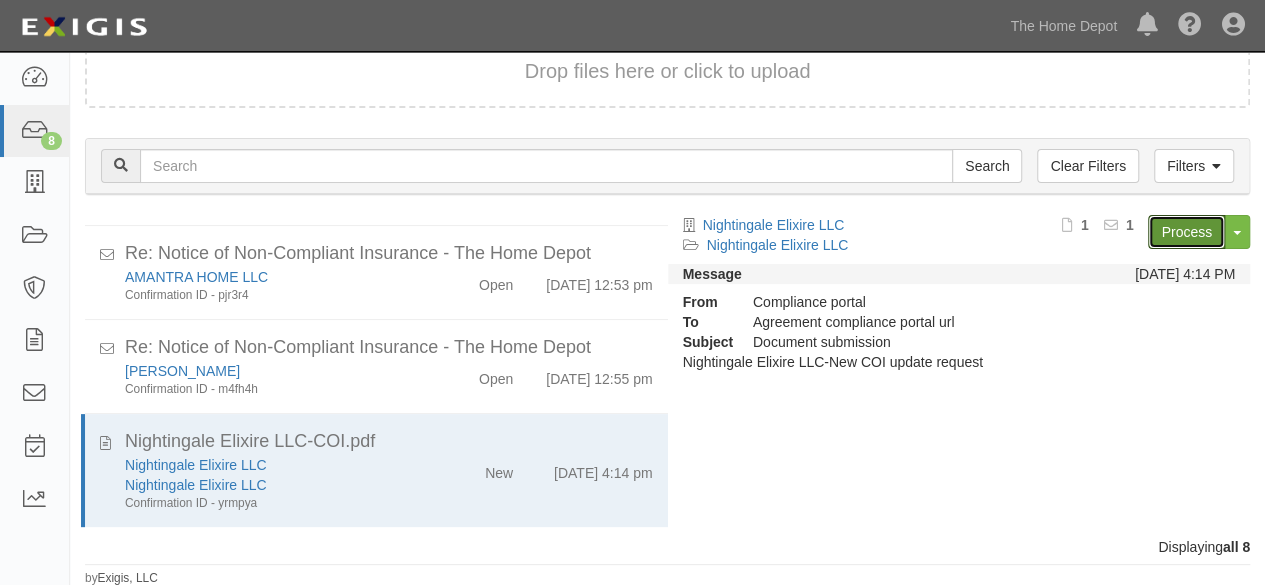 drag, startPoint x: 1168, startPoint y: 235, endPoint x: 808, endPoint y: 119, distance: 378.22745 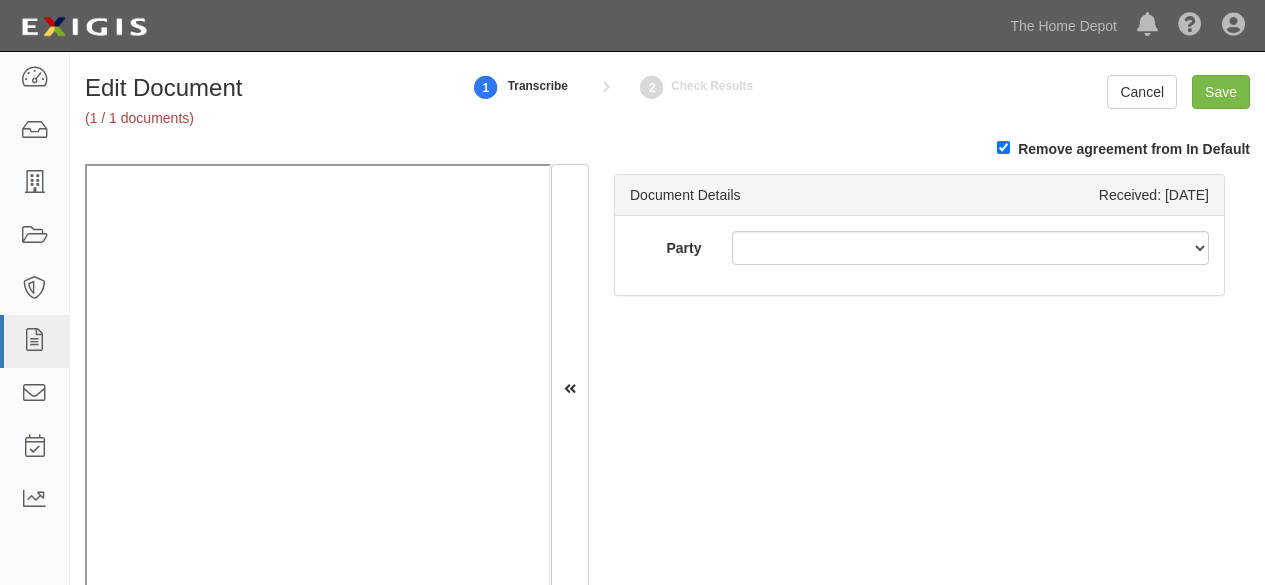 scroll, scrollTop: 0, scrollLeft: 0, axis: both 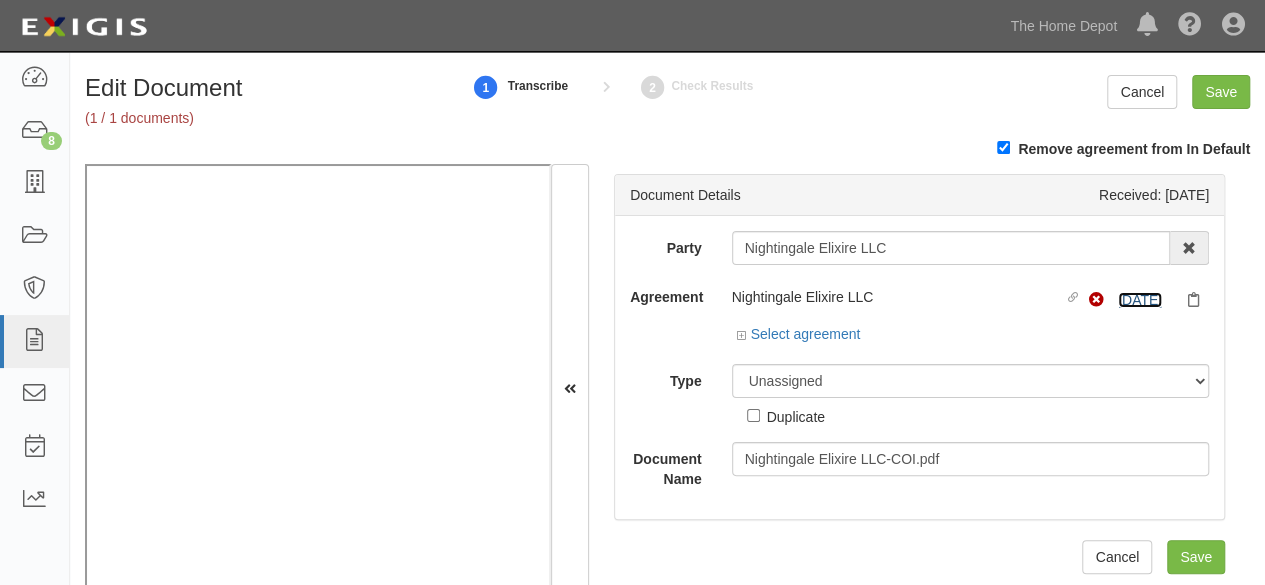 click on "1/26/25" at bounding box center [1140, 300] 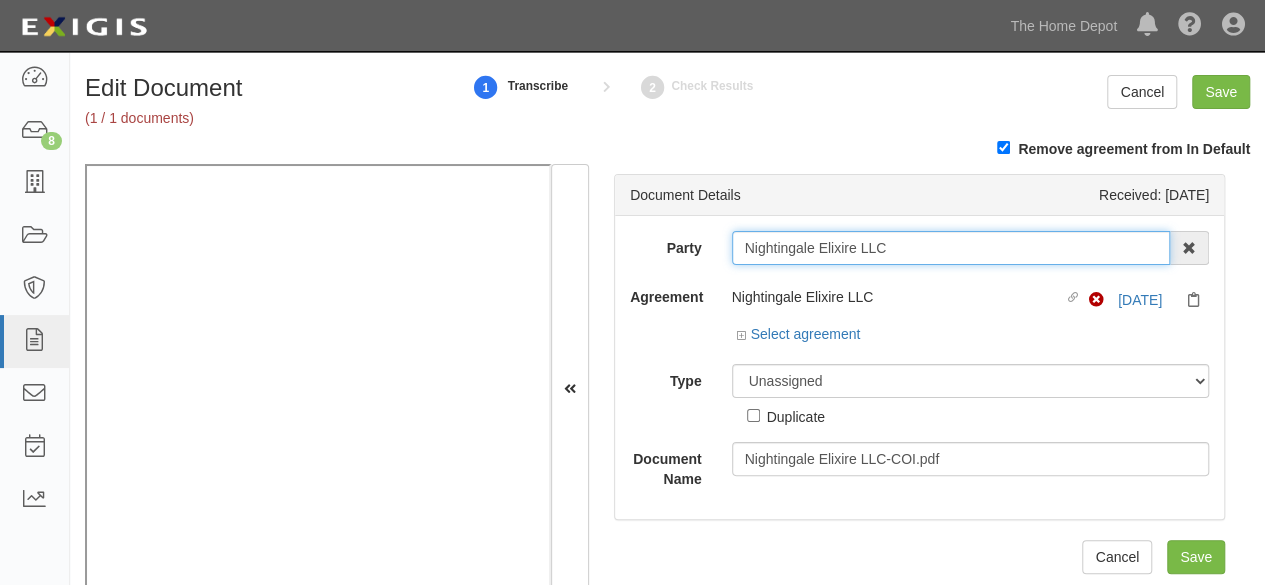 click on "Nightingale Elixire LLC" at bounding box center [951, 248] 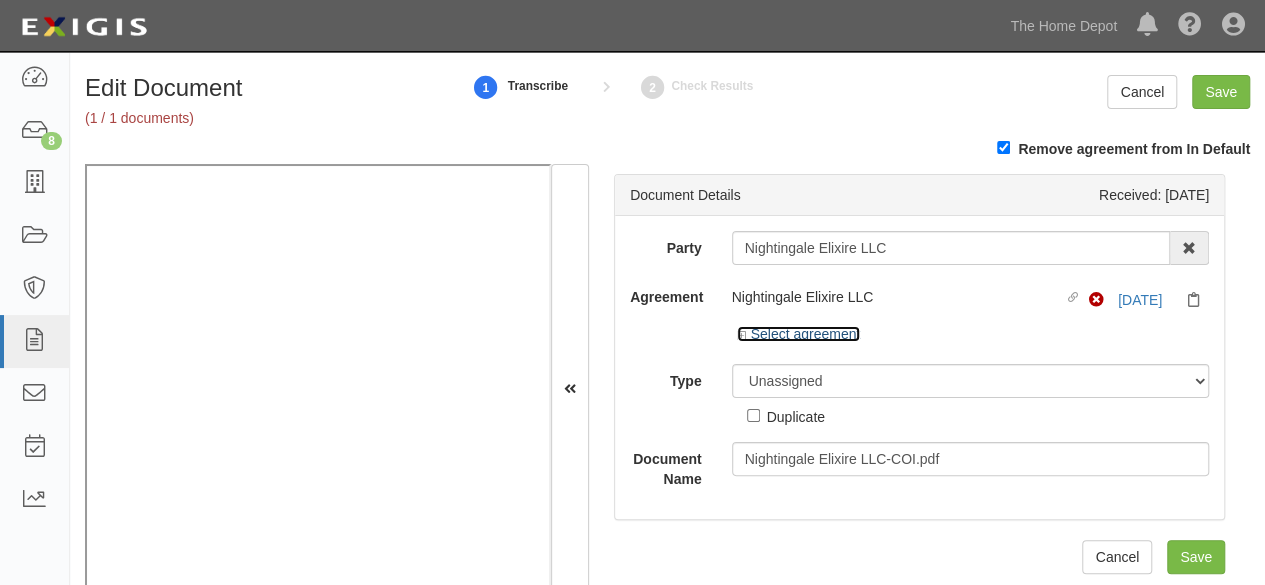 click on "Select agreement" at bounding box center (799, 334) 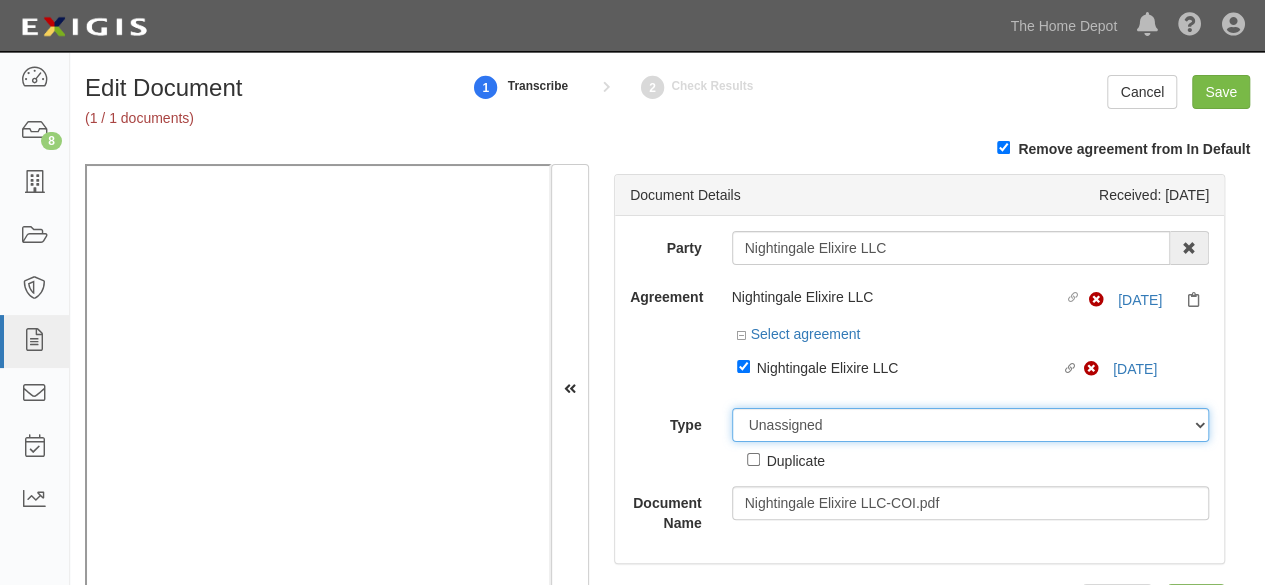 click on "Unassigned
Binder
Cancellation Notice
Certificate
Contract
Endorsement
Insurance Policy
Junk
Other Document
Policy Declarations
Reinstatement Notice
Requirements
Waiver Request" at bounding box center (971, 425) 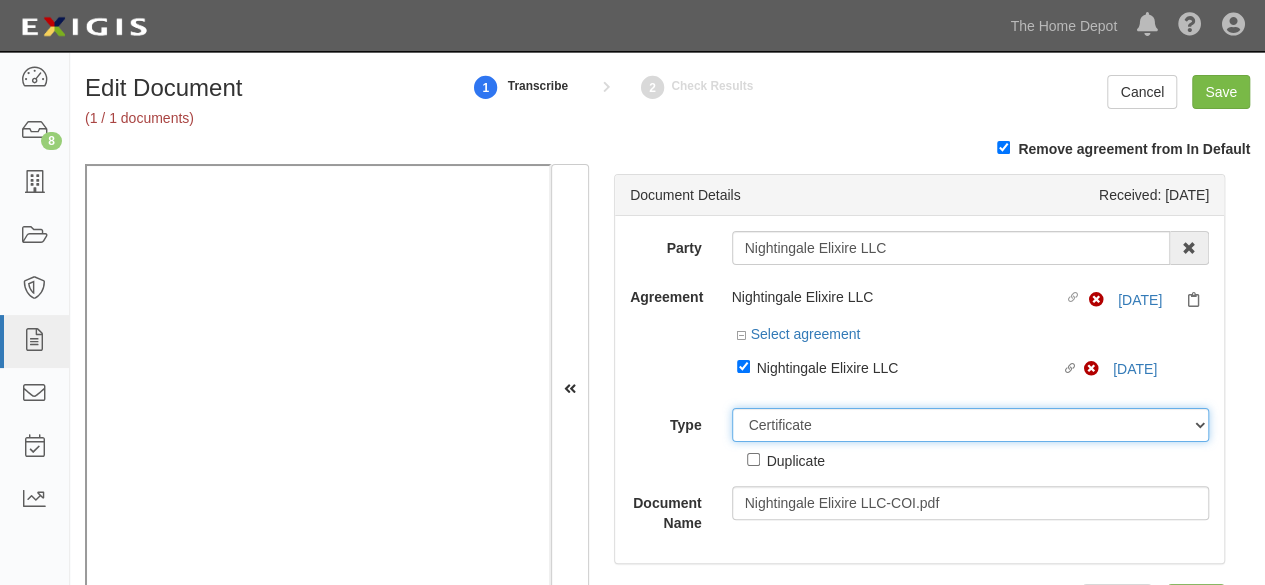 click on "Unassigned
Binder
Cancellation Notice
Certificate
Contract
Endorsement
Insurance Policy
Junk
Other Document
Policy Declarations
Reinstatement Notice
Requirements
Waiver Request" at bounding box center (971, 425) 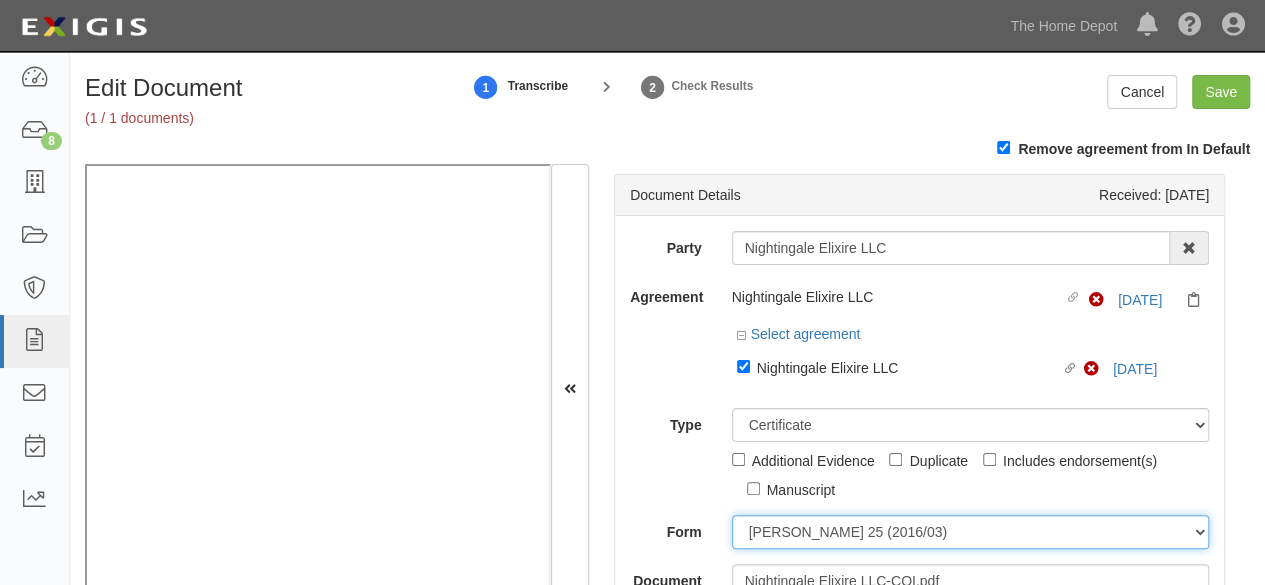 click on "ACORD 25 (2016/03)
ACORD 101
ACORD 855 NY (2014/05)
General" at bounding box center (971, 532) 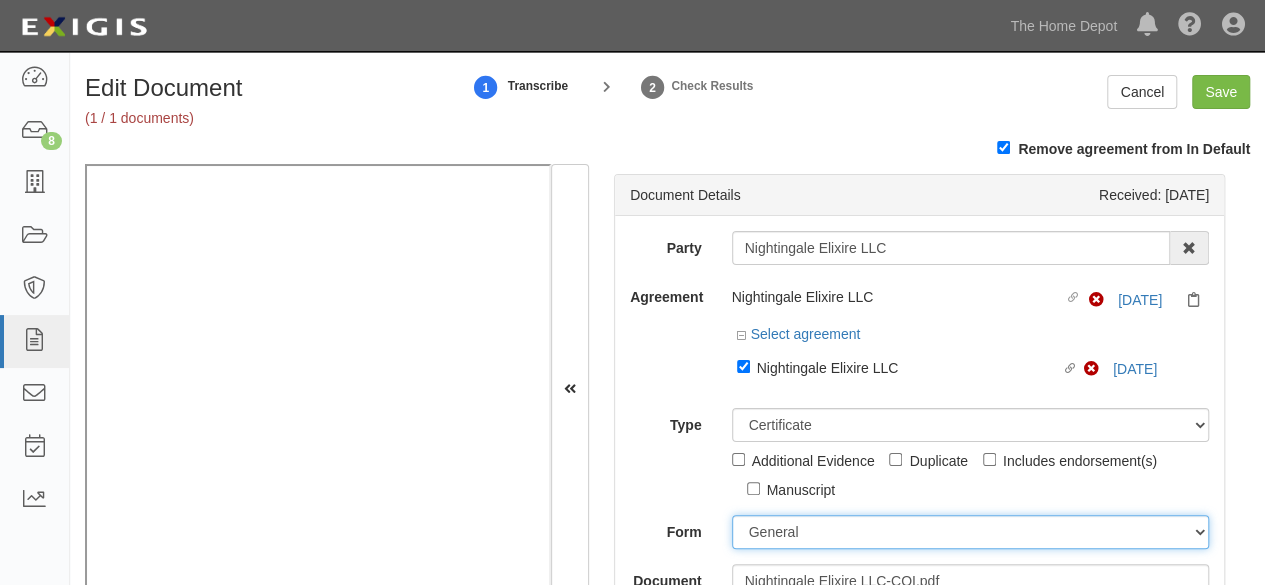 click on "ACORD 25 (2016/03)
ACORD 101
ACORD 855 NY (2014/05)
General" at bounding box center [971, 532] 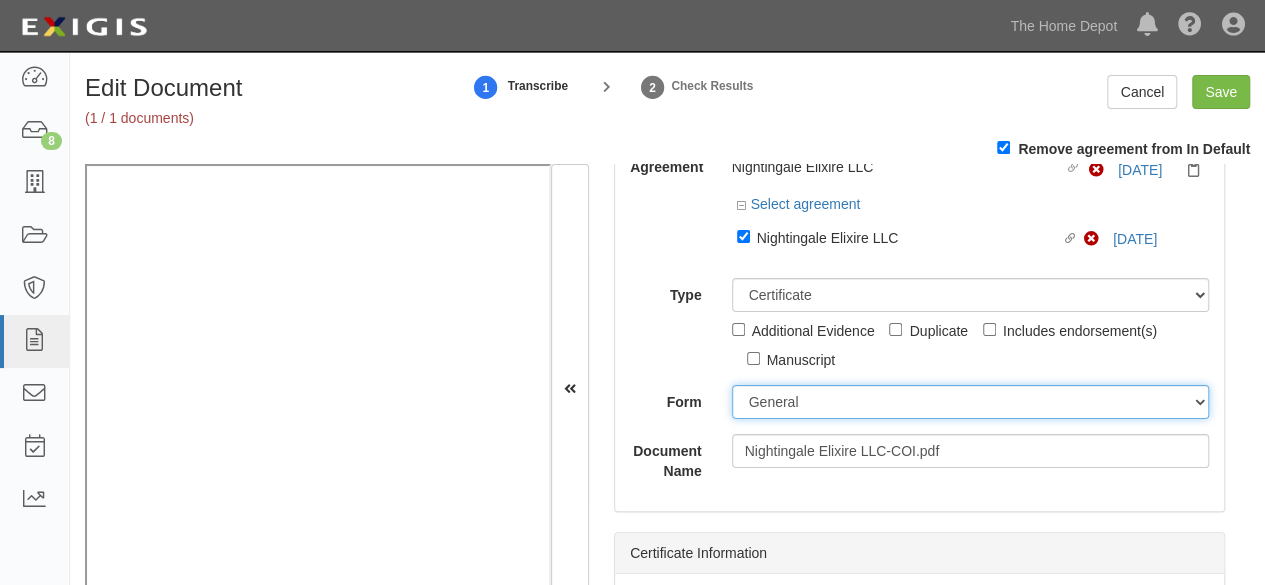 scroll, scrollTop: 300, scrollLeft: 0, axis: vertical 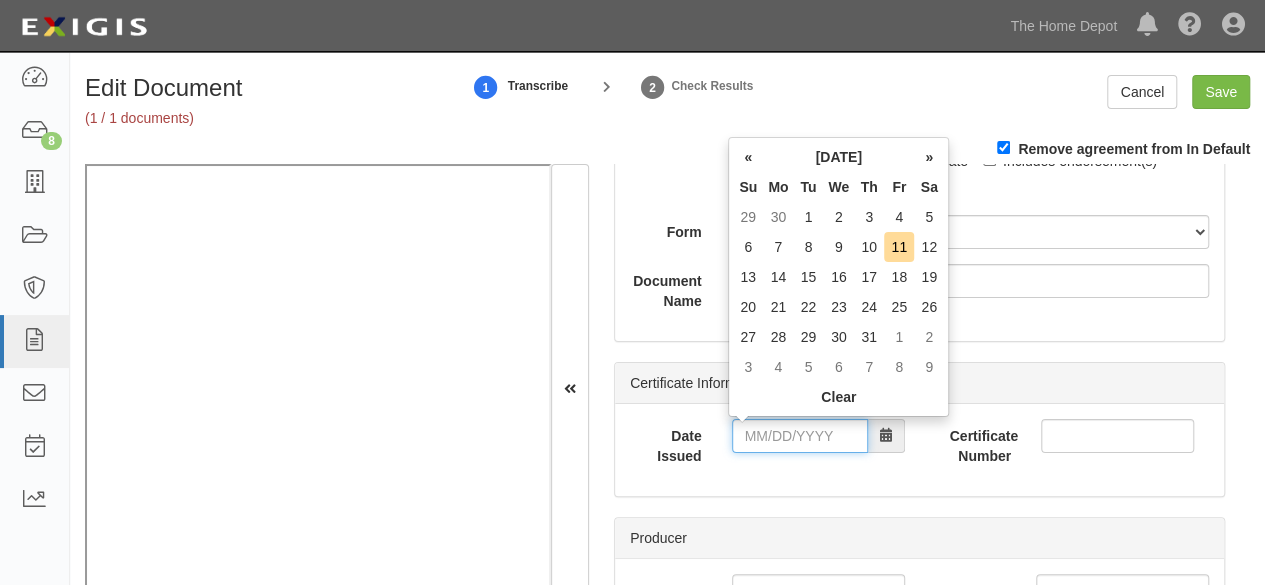 click on "Date Issued" at bounding box center (800, 436) 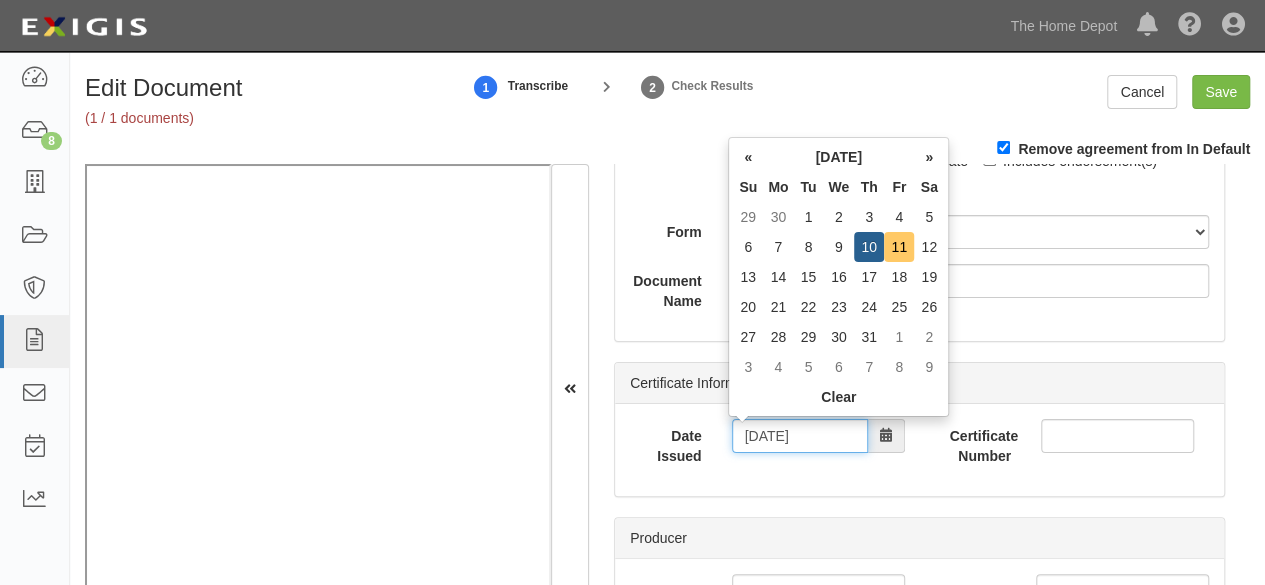 type on "07/11/2025" 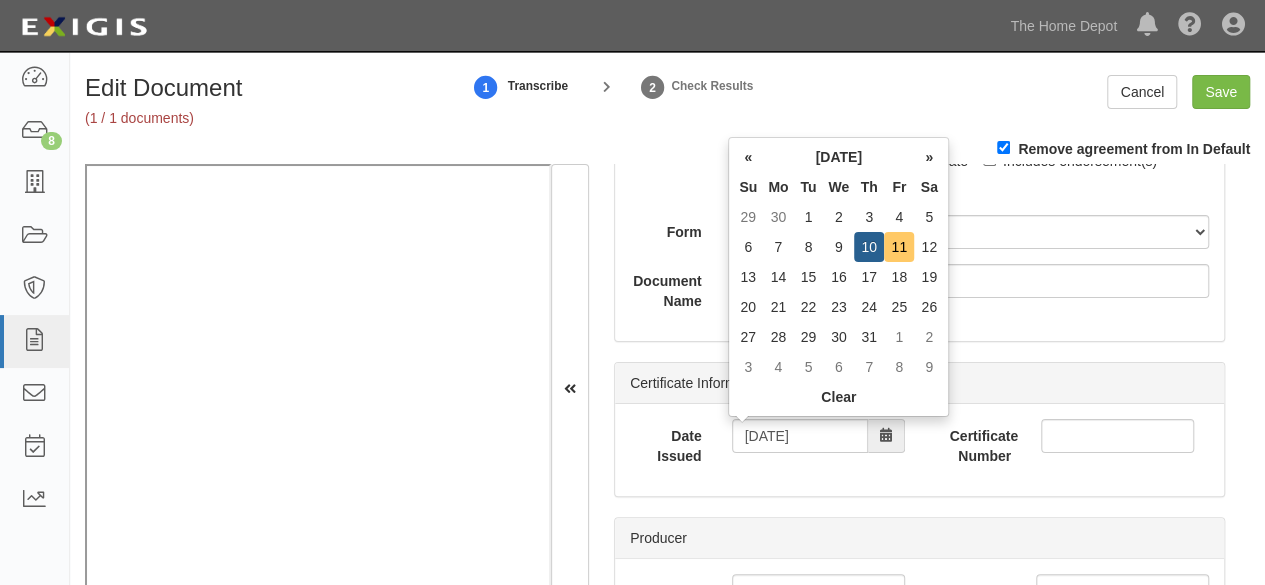click on "11" at bounding box center (899, 247) 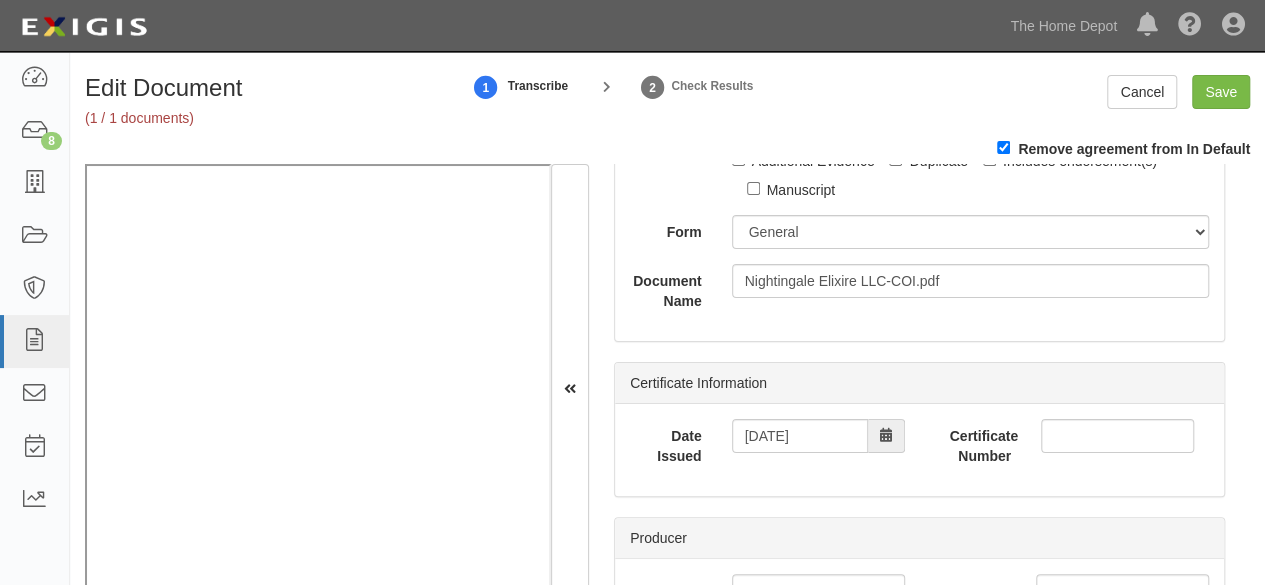 click on "Certificate Information Date Issued 07/11/2025 Certificate Number" at bounding box center (919, 429) 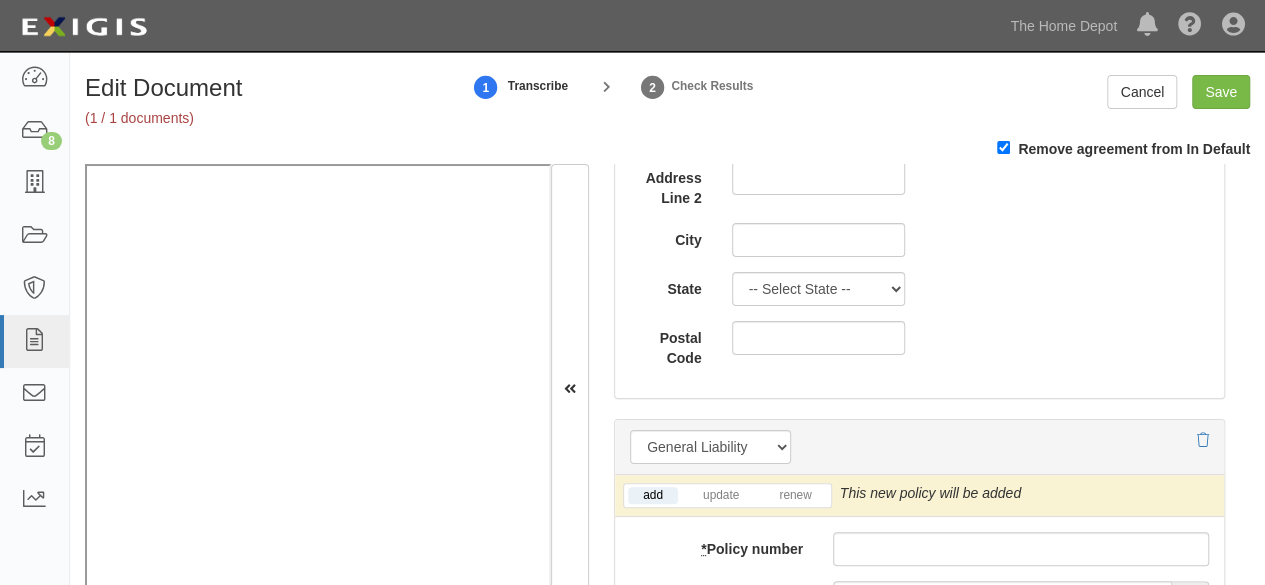scroll, scrollTop: 1600, scrollLeft: 0, axis: vertical 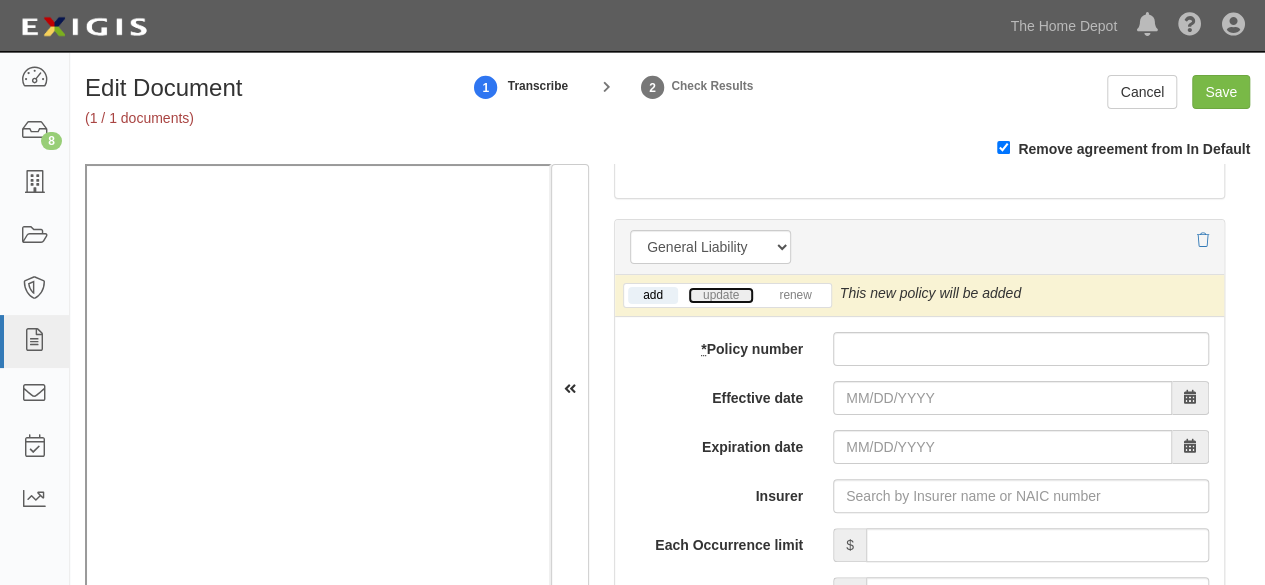 click on "update" at bounding box center (721, 295) 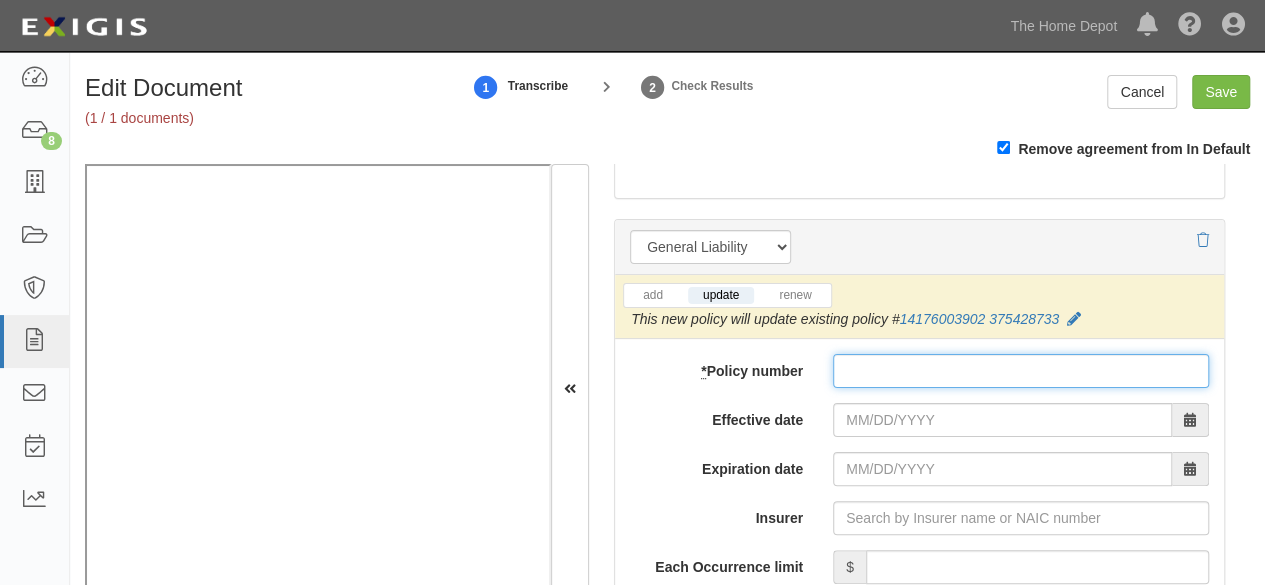 click on "*  Policy number" at bounding box center (1021, 371) 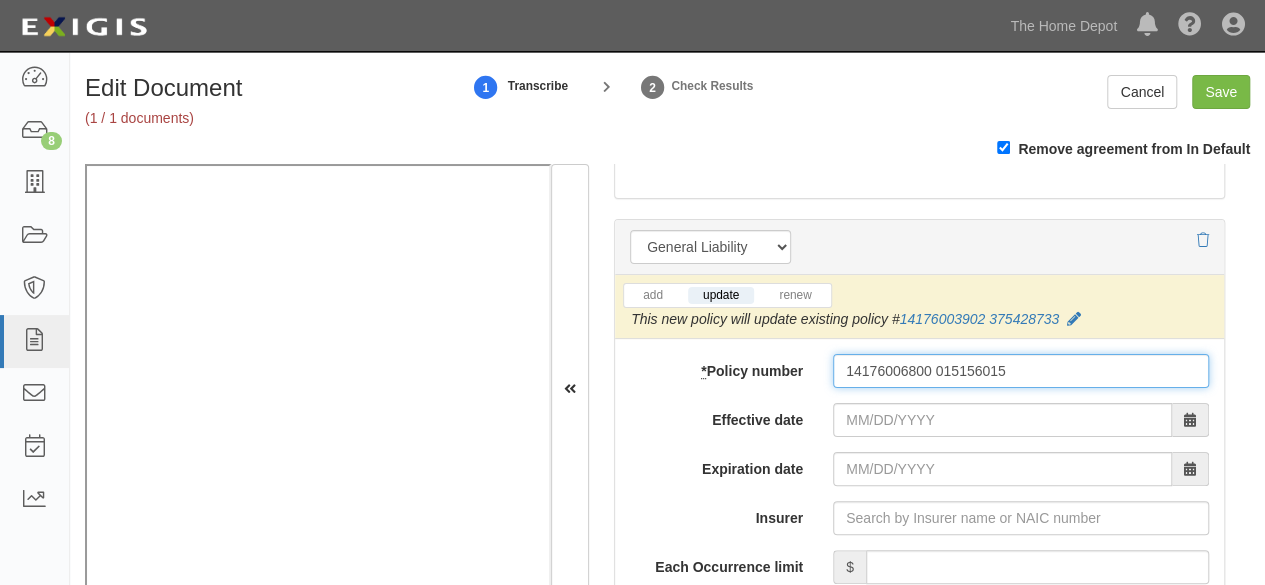type on "14176006800 015156015" 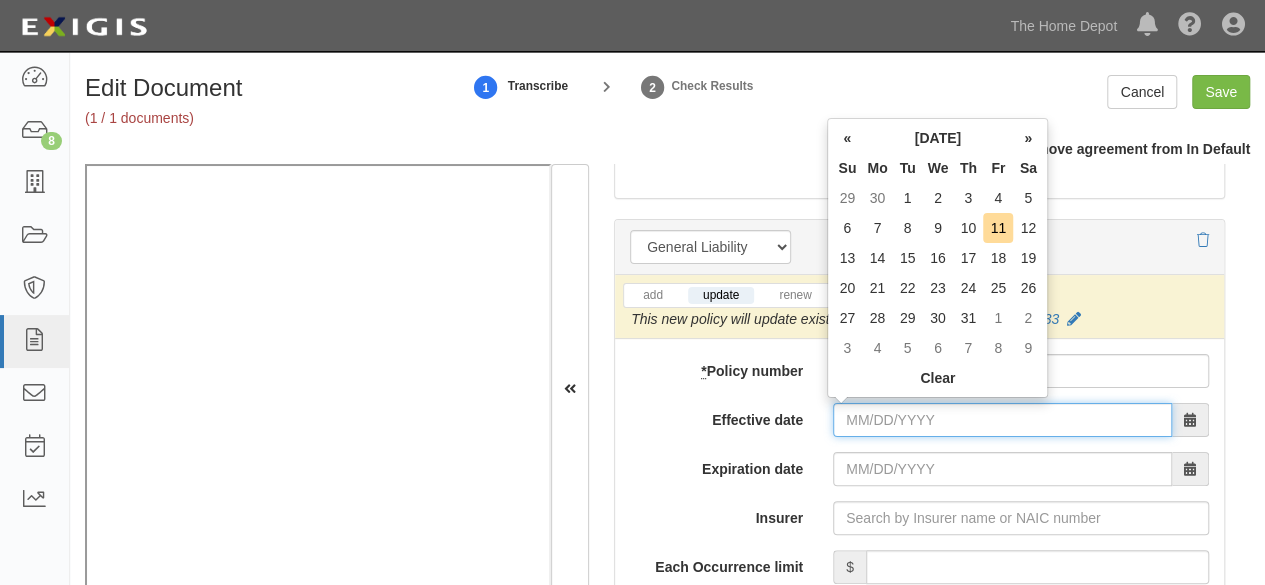 click on "Effective date" at bounding box center [1002, 420] 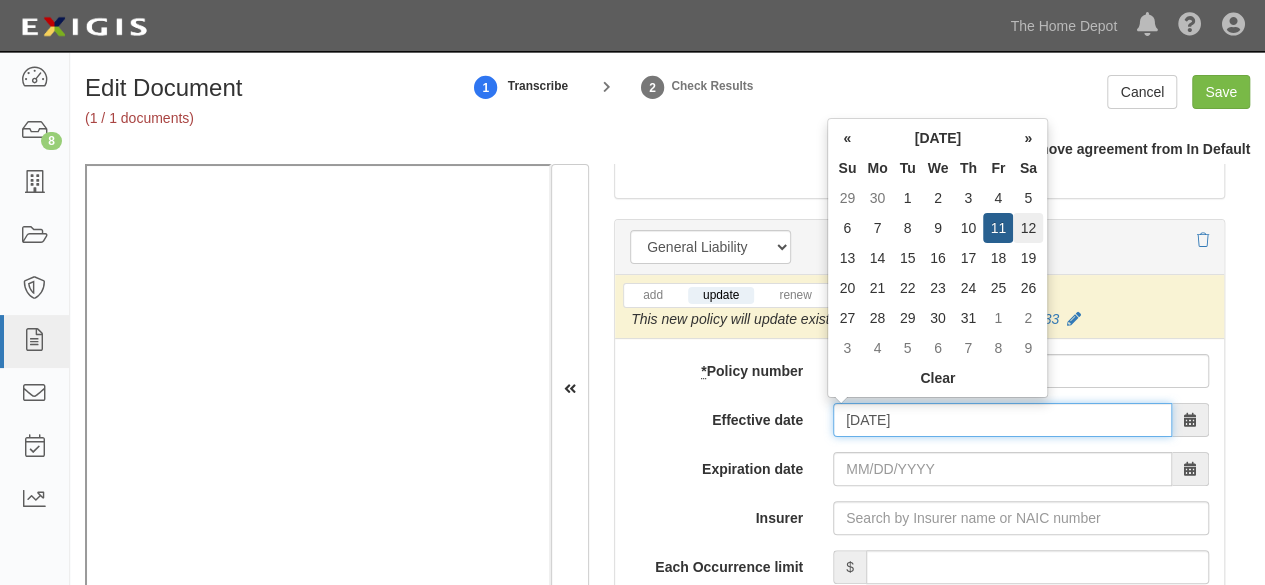 type on "07/12/2025" 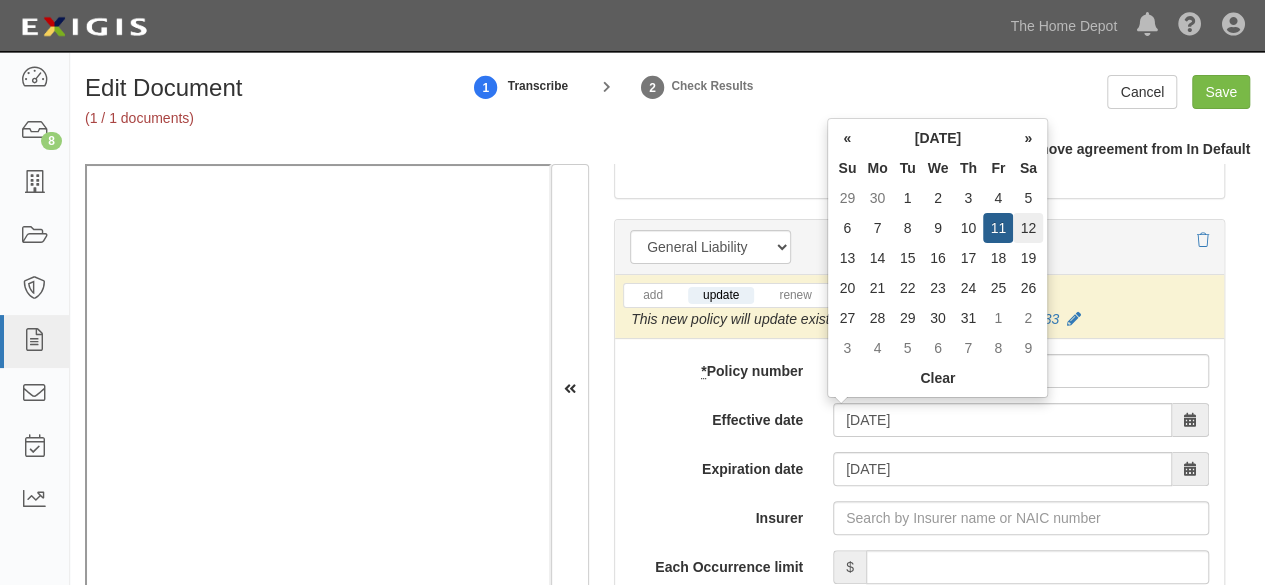 click on "12" at bounding box center [1028, 228] 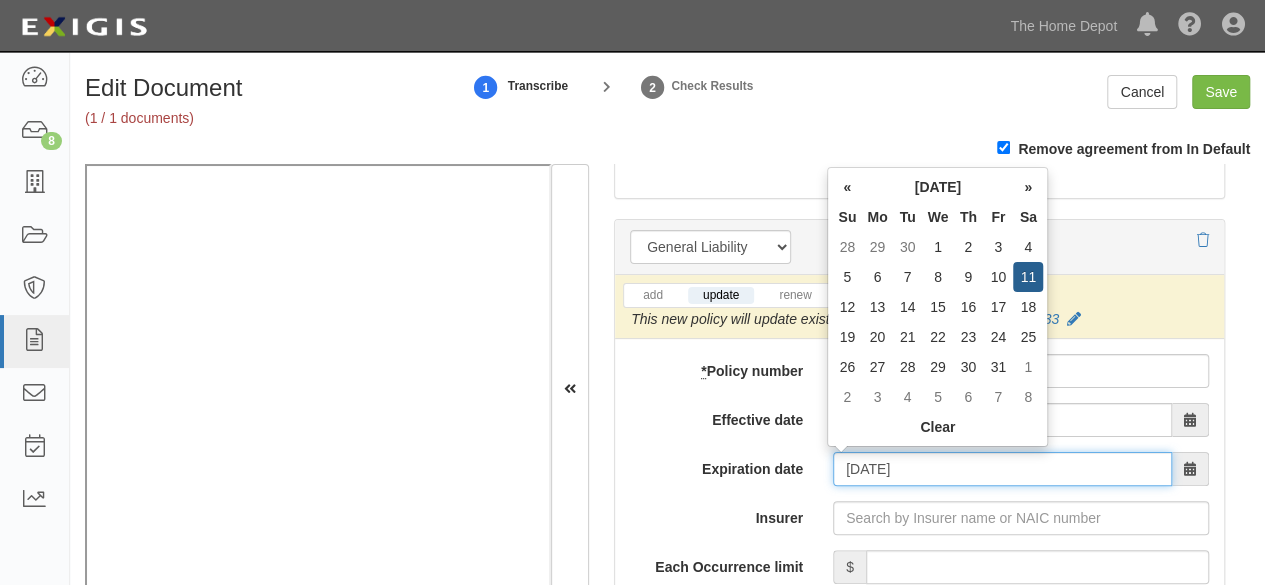 click on "07/12/2026" at bounding box center (1002, 469) 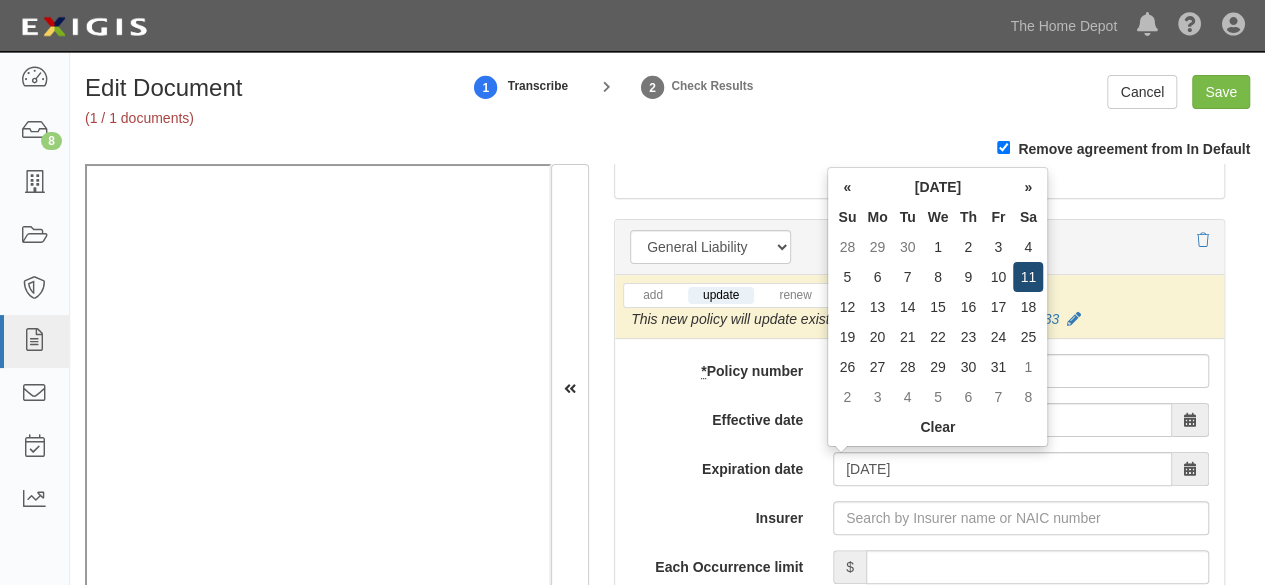 click on "11" at bounding box center [1028, 277] 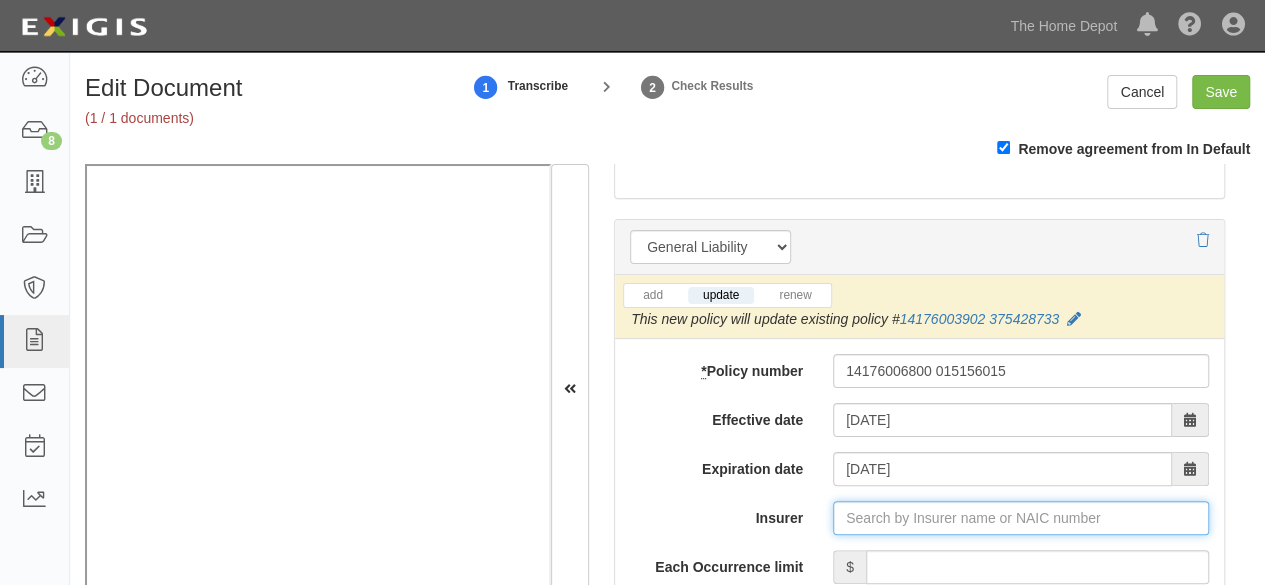 click on "Insurer" at bounding box center (1021, 518) 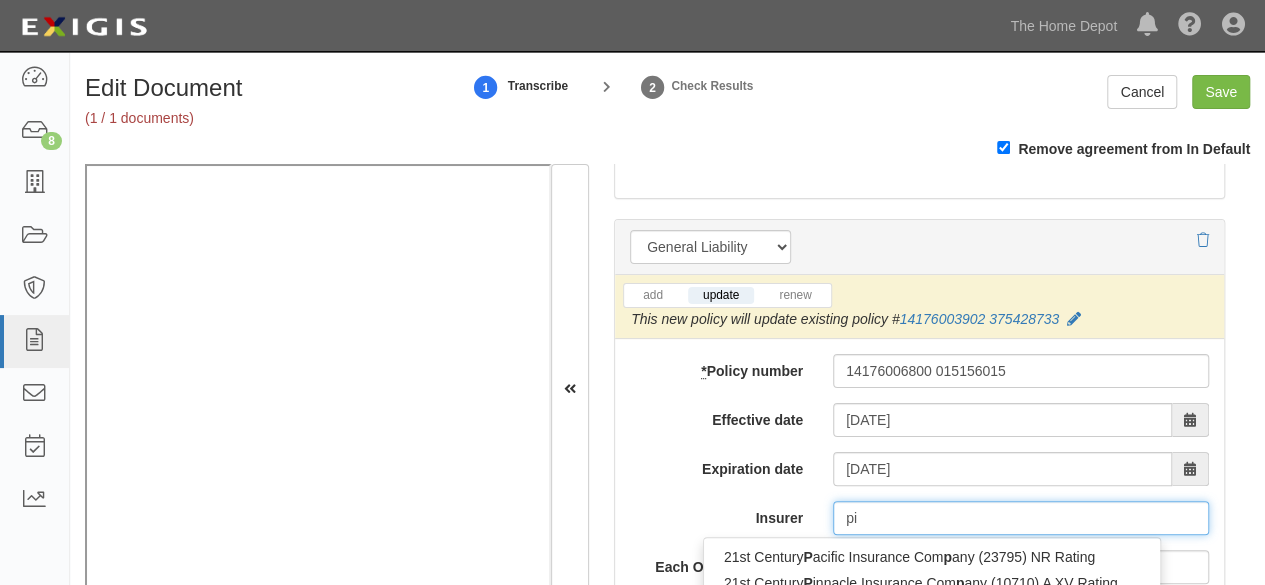 type on "pin" 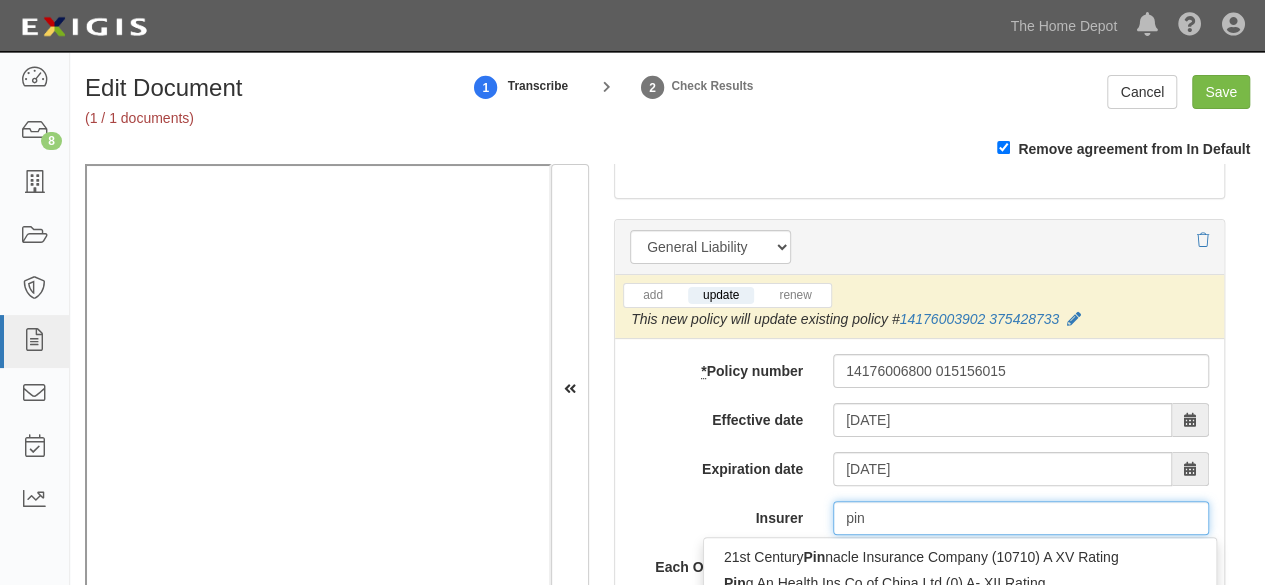 type on "ping An Health Ins Co of China Ltd (0) A- XII Rating" 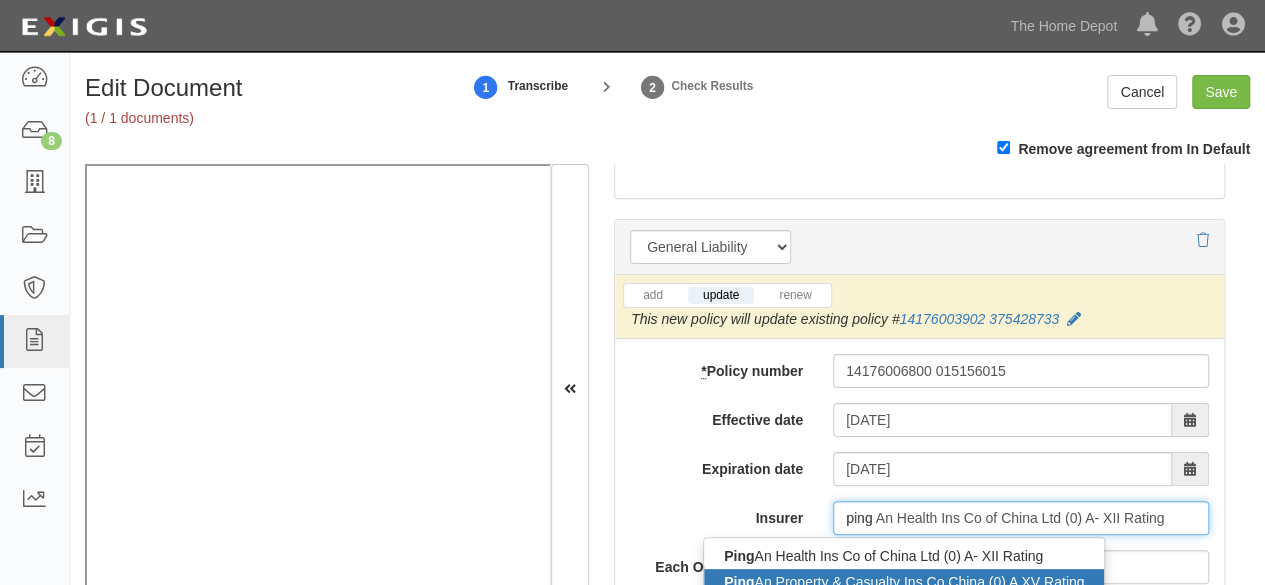 click on "Ping  An Property & Casualty Ins Co China (0) A XV Rating" at bounding box center (904, 582) 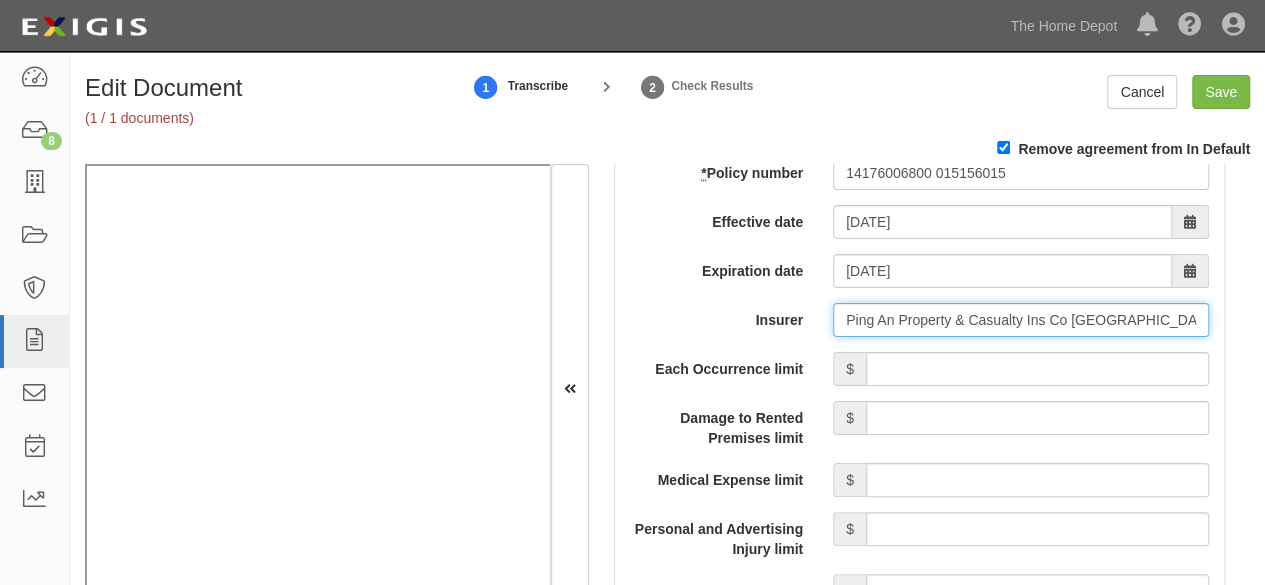 scroll, scrollTop: 1800, scrollLeft: 0, axis: vertical 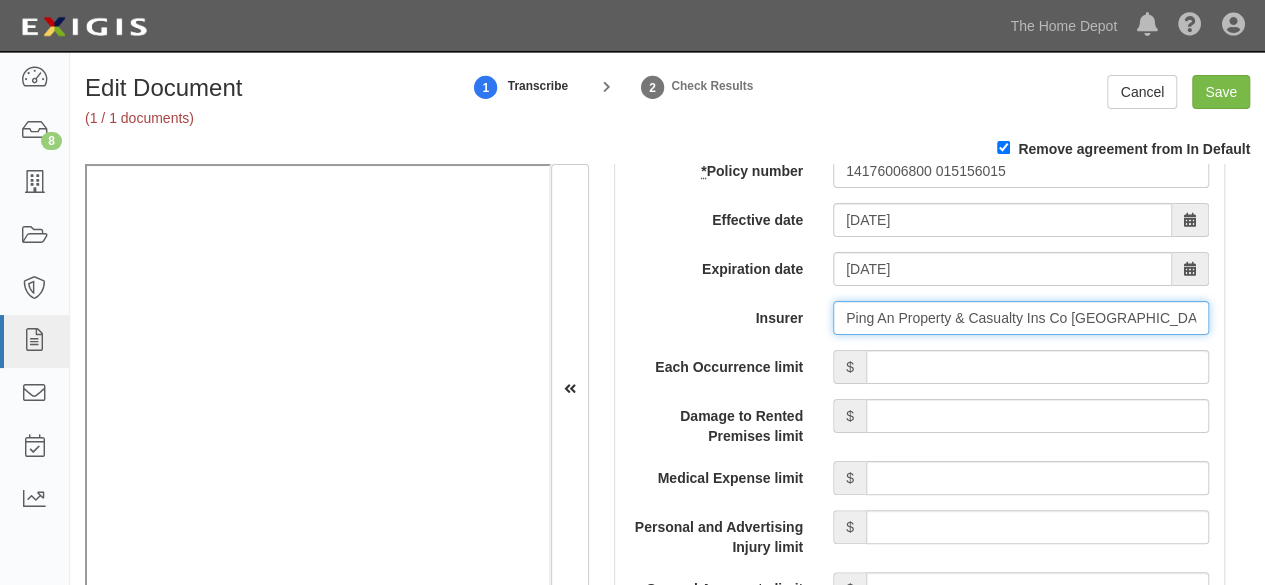 type on "Ping An Property & Casualty Ins Co China (0) A XV Rating" 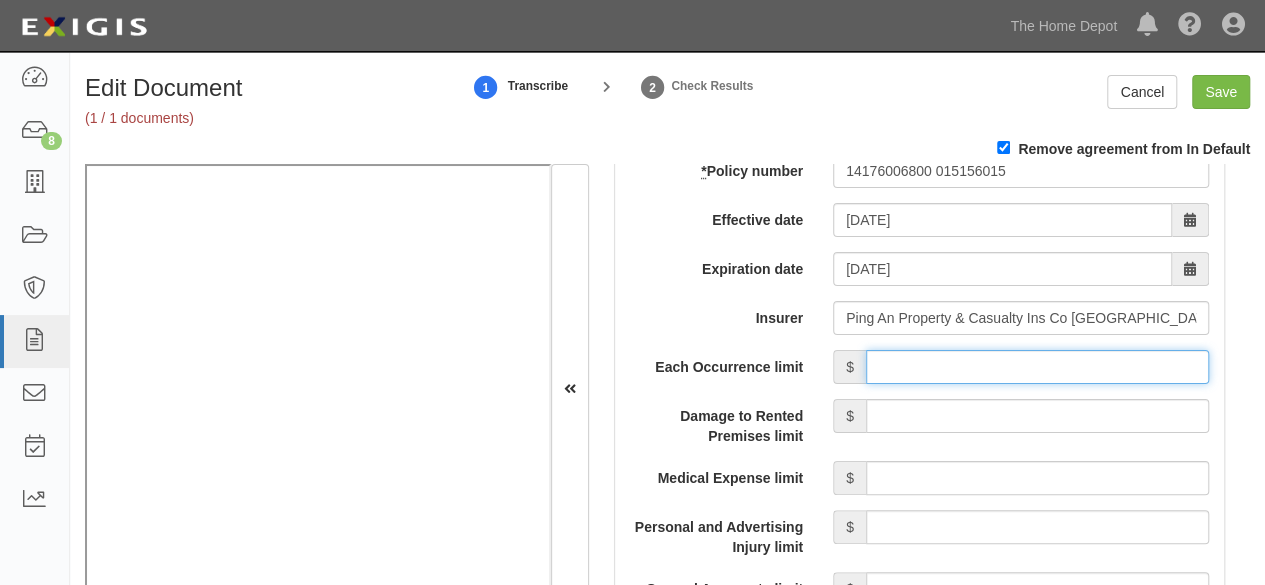 click on "Each Occurrence limit" at bounding box center [1037, 367] 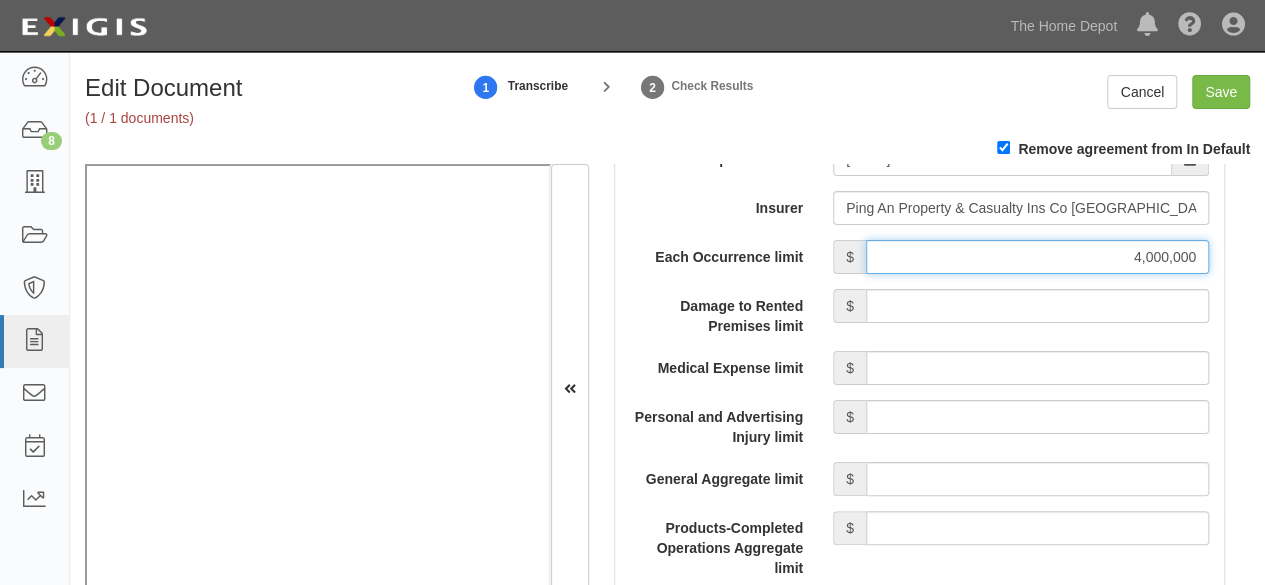 scroll, scrollTop: 2000, scrollLeft: 0, axis: vertical 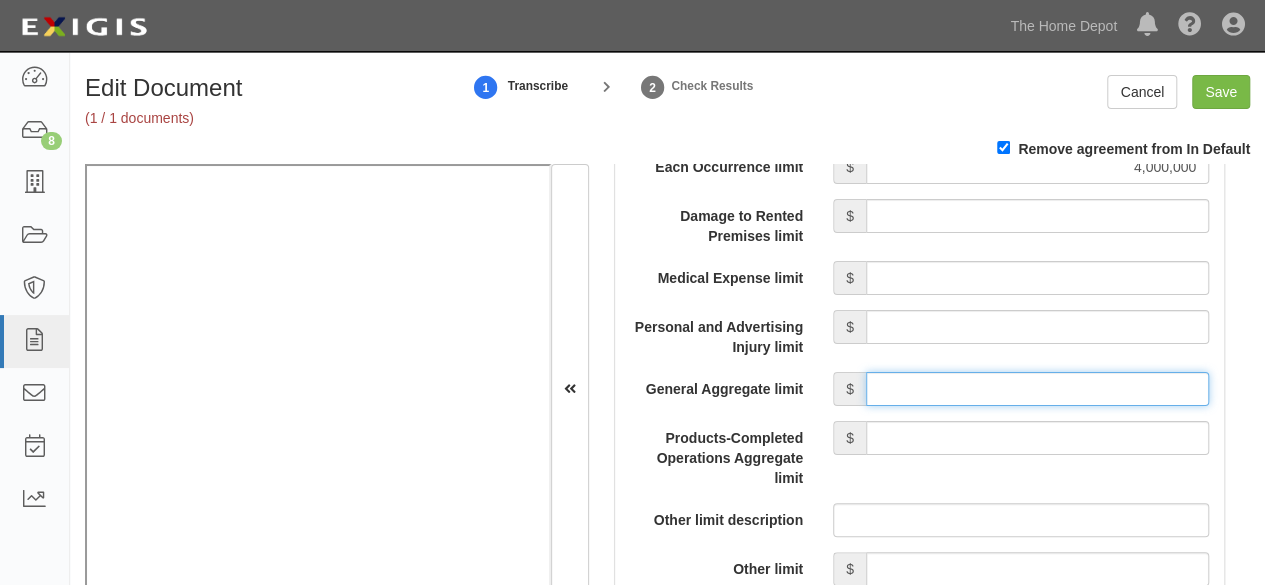 click on "General Aggregate limit" at bounding box center (1037, 389) 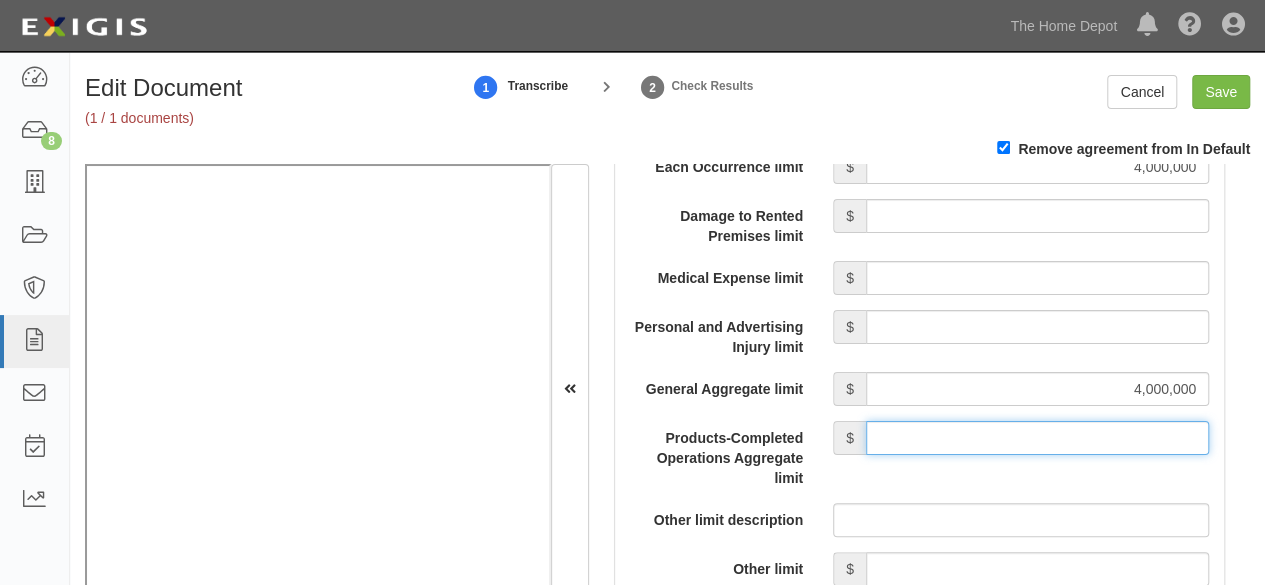 drag, startPoint x: 1026, startPoint y: 435, endPoint x: 1021, endPoint y: 417, distance: 18.681541 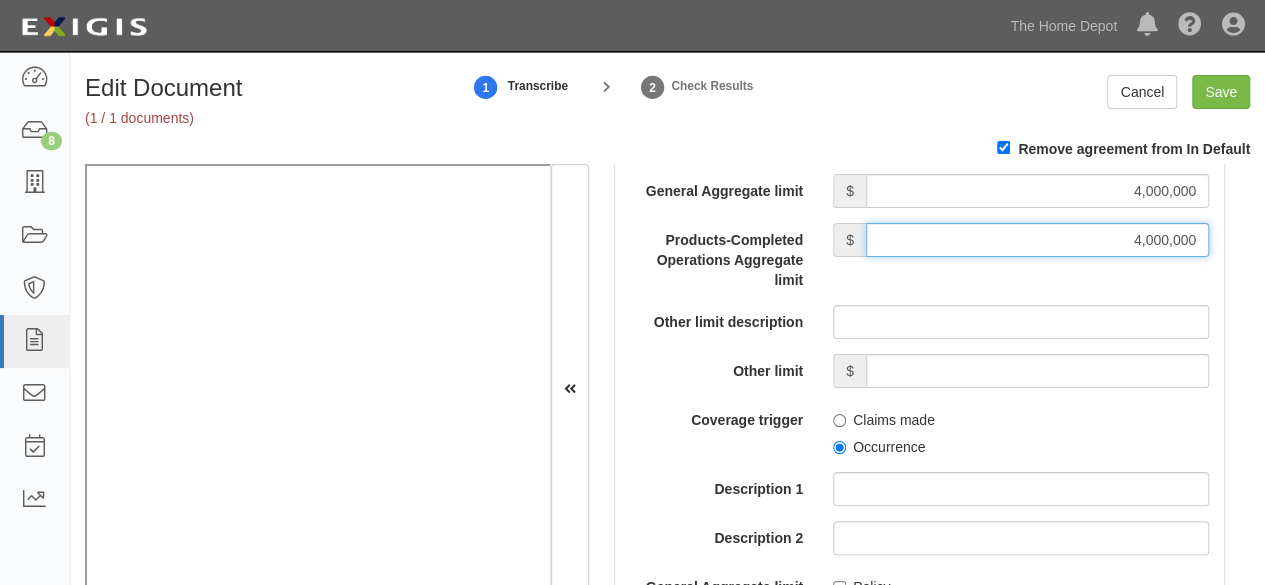 scroll, scrollTop: 2200, scrollLeft: 0, axis: vertical 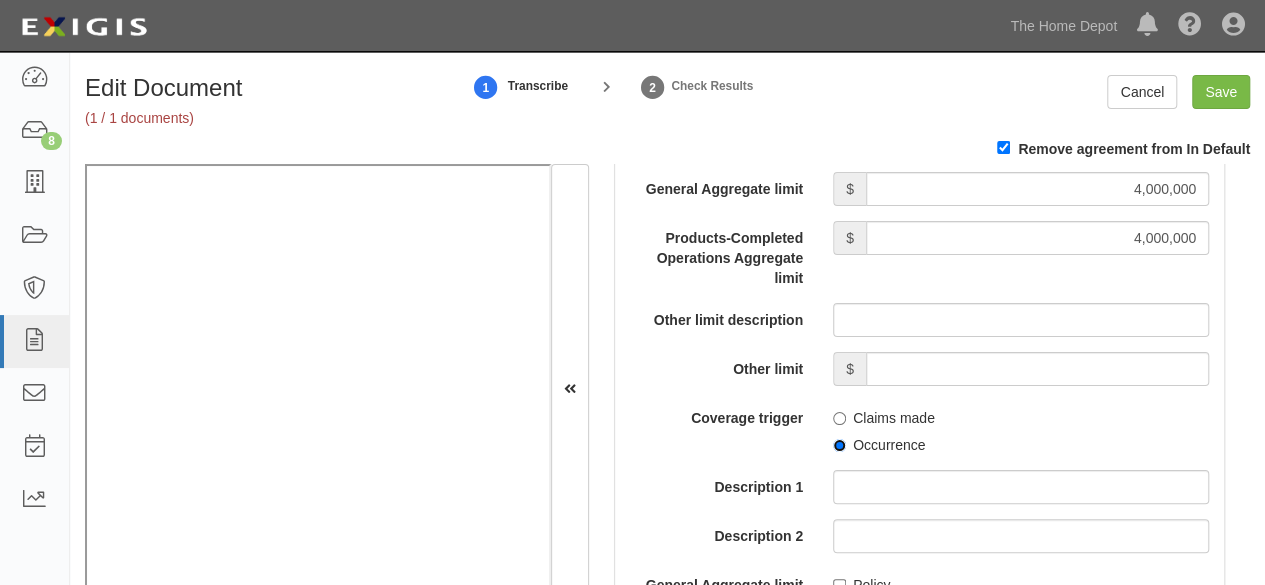 drag, startPoint x: 830, startPoint y: 444, endPoint x: 530, endPoint y: 422, distance: 300.80557 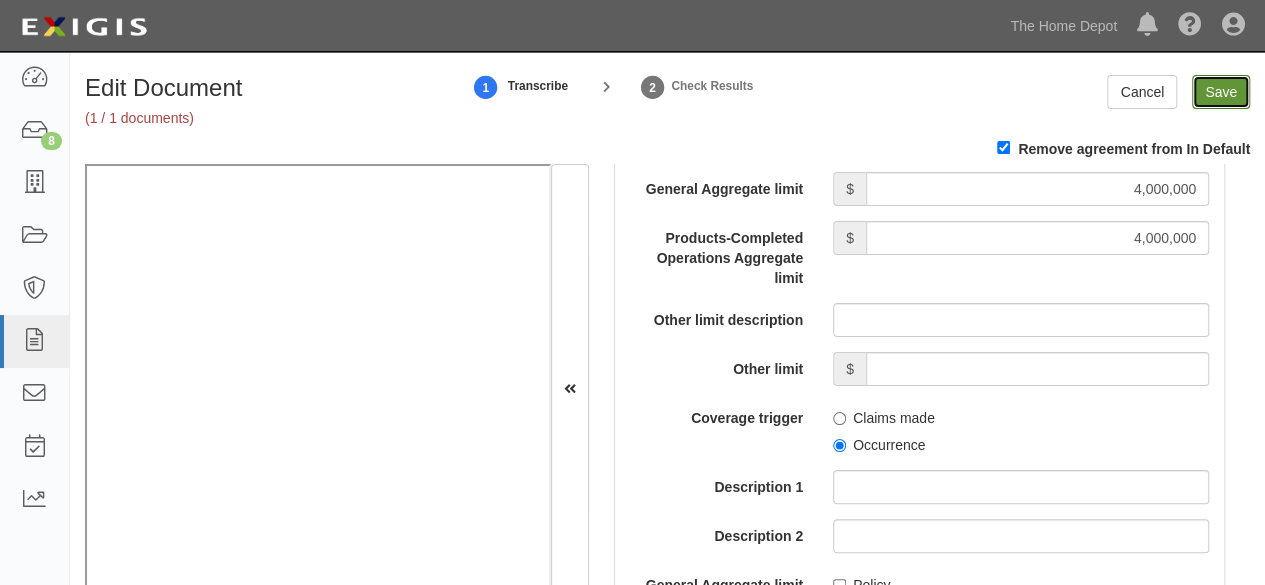 click on "Save" at bounding box center [1221, 92] 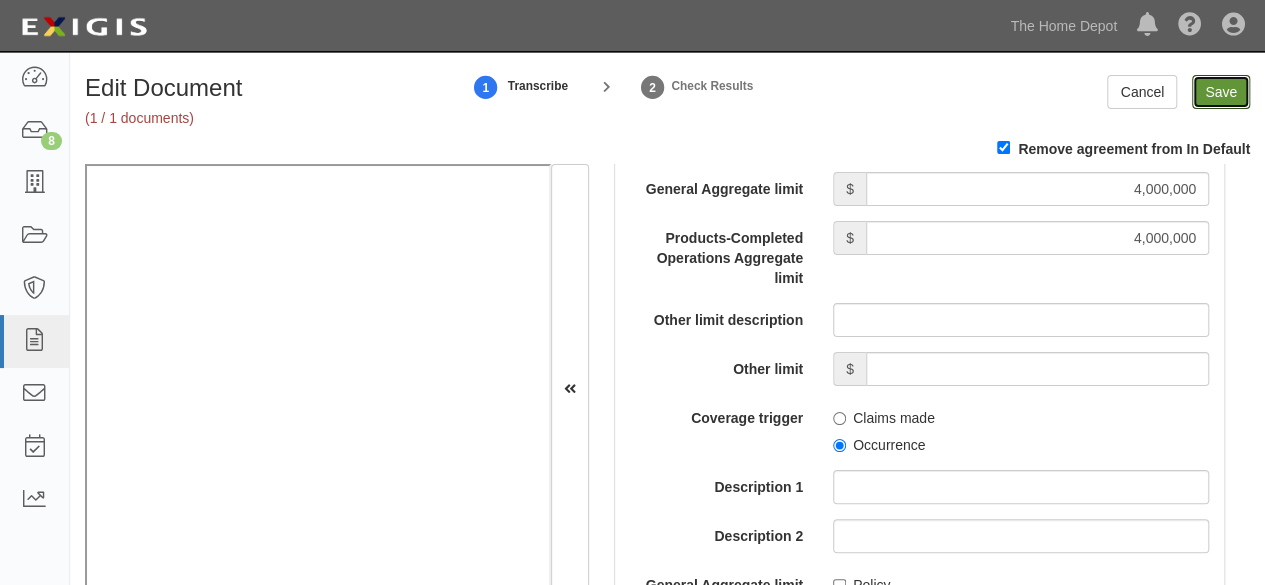 type on "4000000" 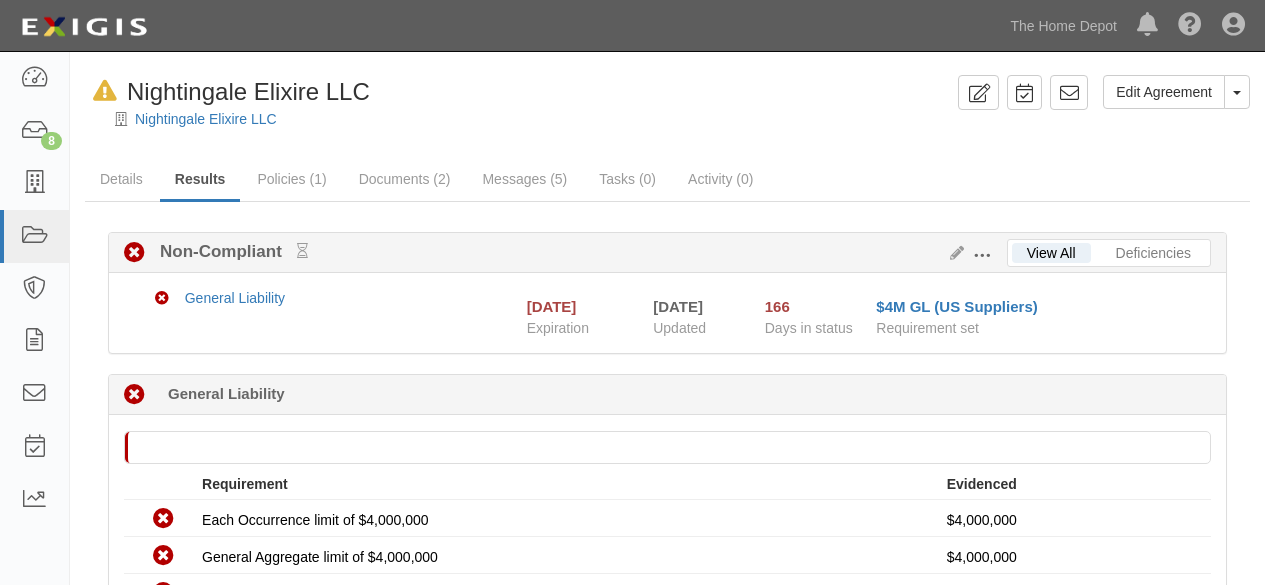 scroll, scrollTop: 0, scrollLeft: 0, axis: both 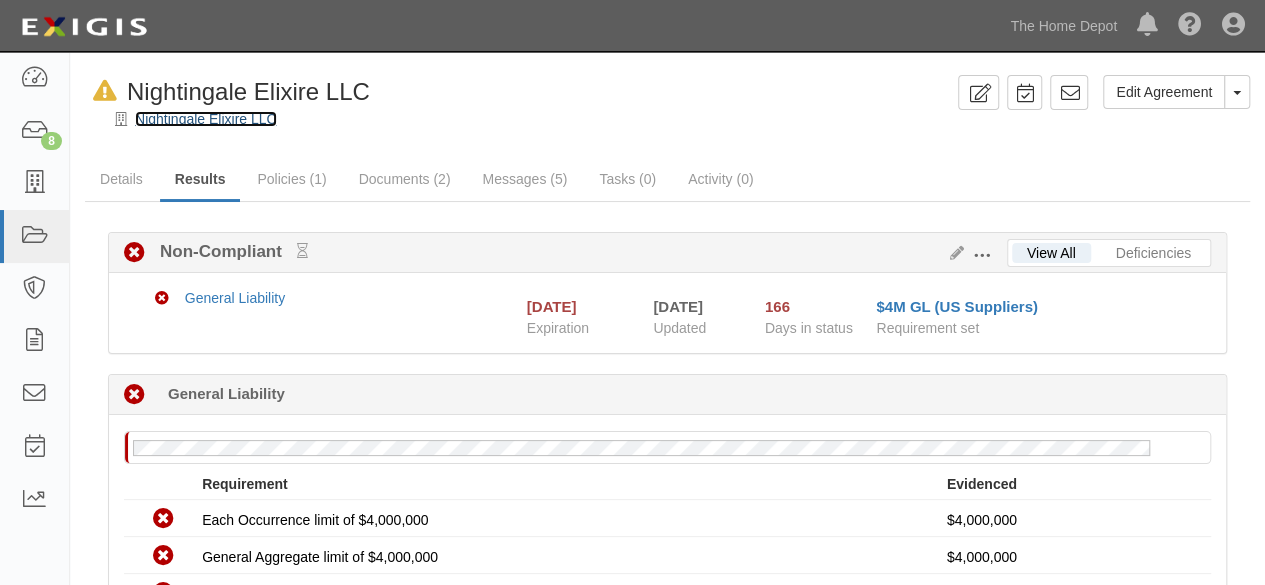 click on "Nightingale Elixire LLC" at bounding box center (206, 119) 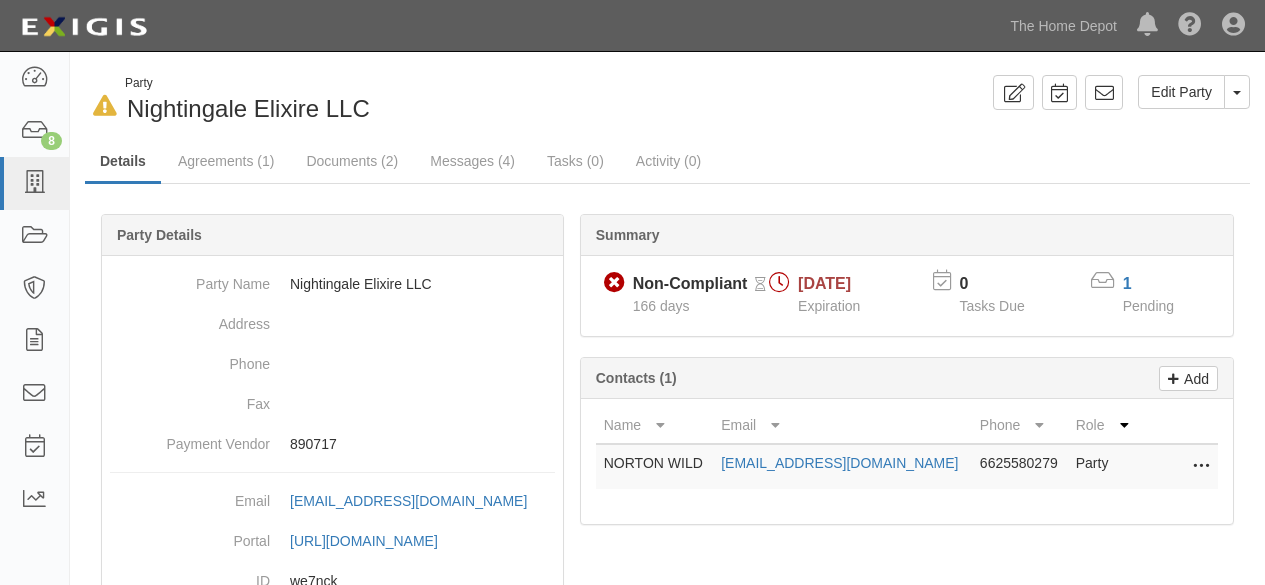 scroll, scrollTop: 0, scrollLeft: 0, axis: both 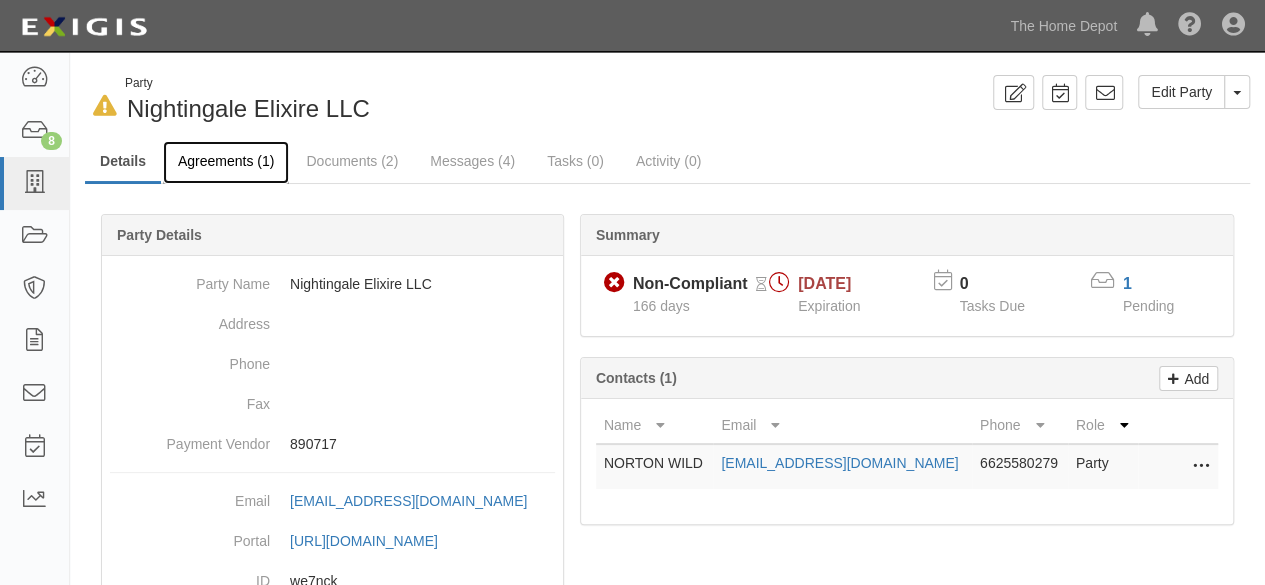 click on "Agreements (1)" at bounding box center (226, 162) 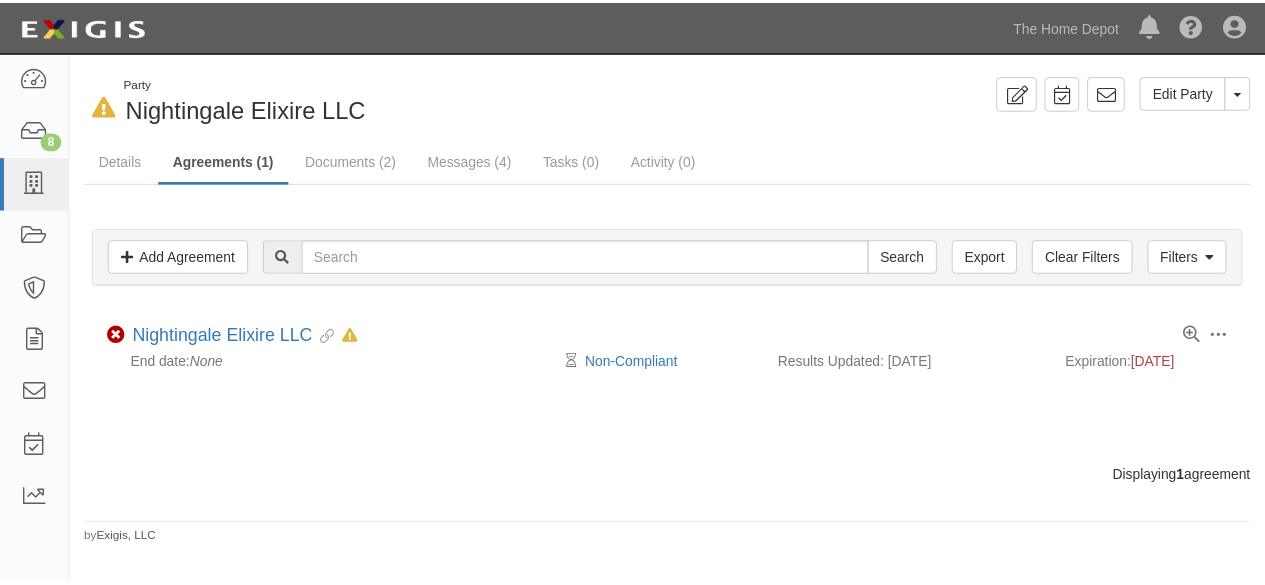 scroll, scrollTop: 0, scrollLeft: 0, axis: both 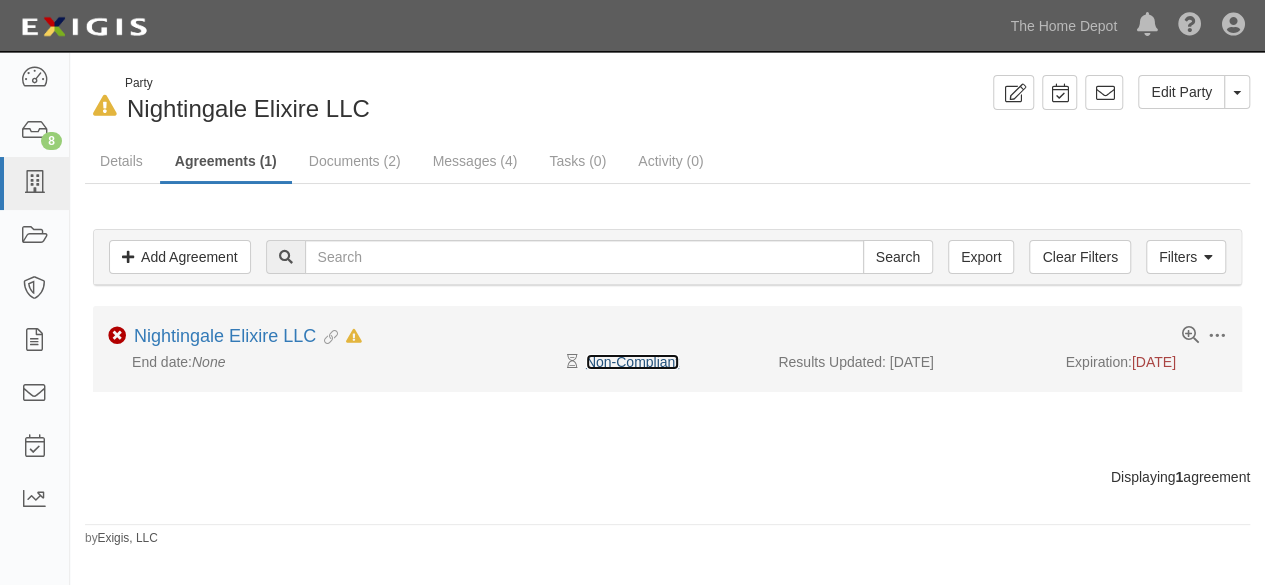 click on "Non-Compliant" at bounding box center [632, 362] 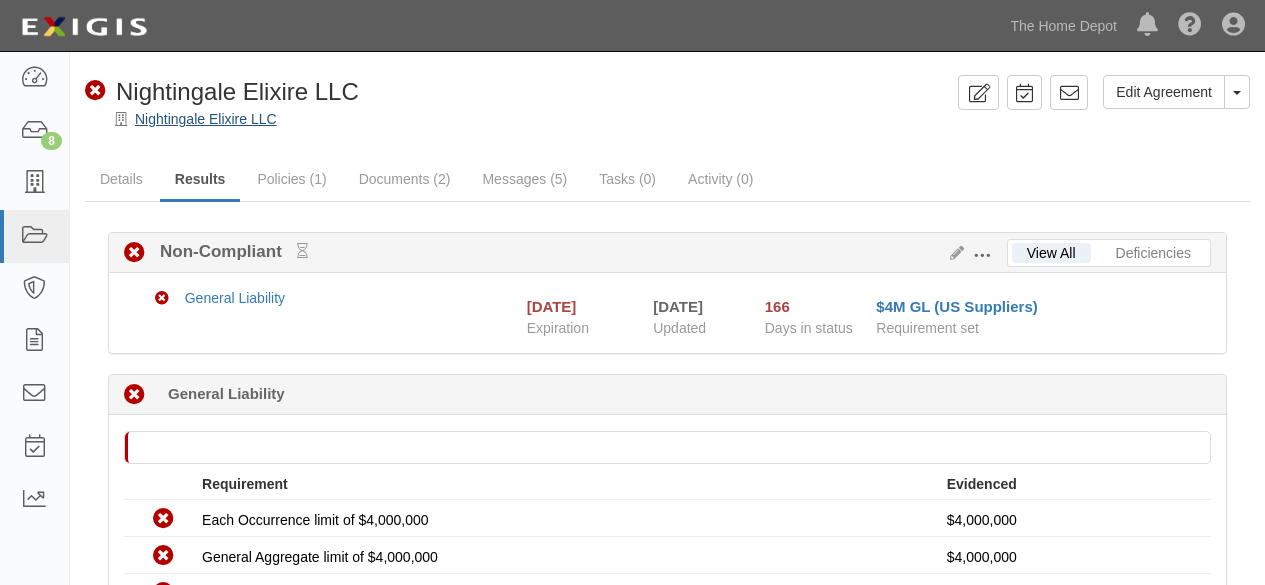 scroll, scrollTop: 0, scrollLeft: 0, axis: both 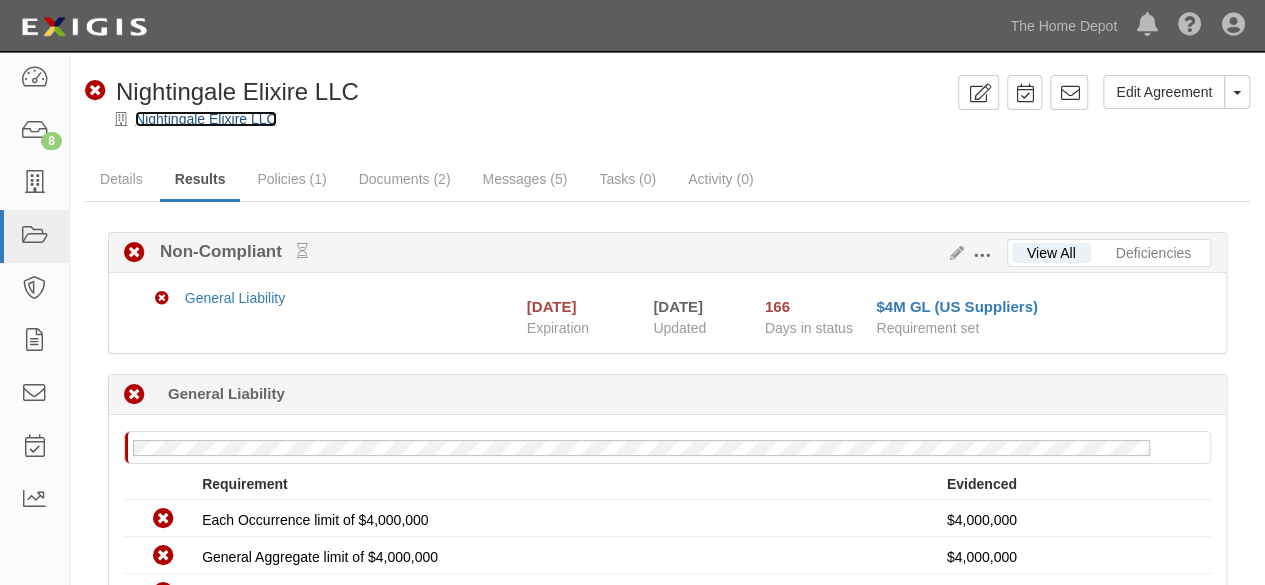 click on "Nightingale Elixire LLC" at bounding box center (206, 119) 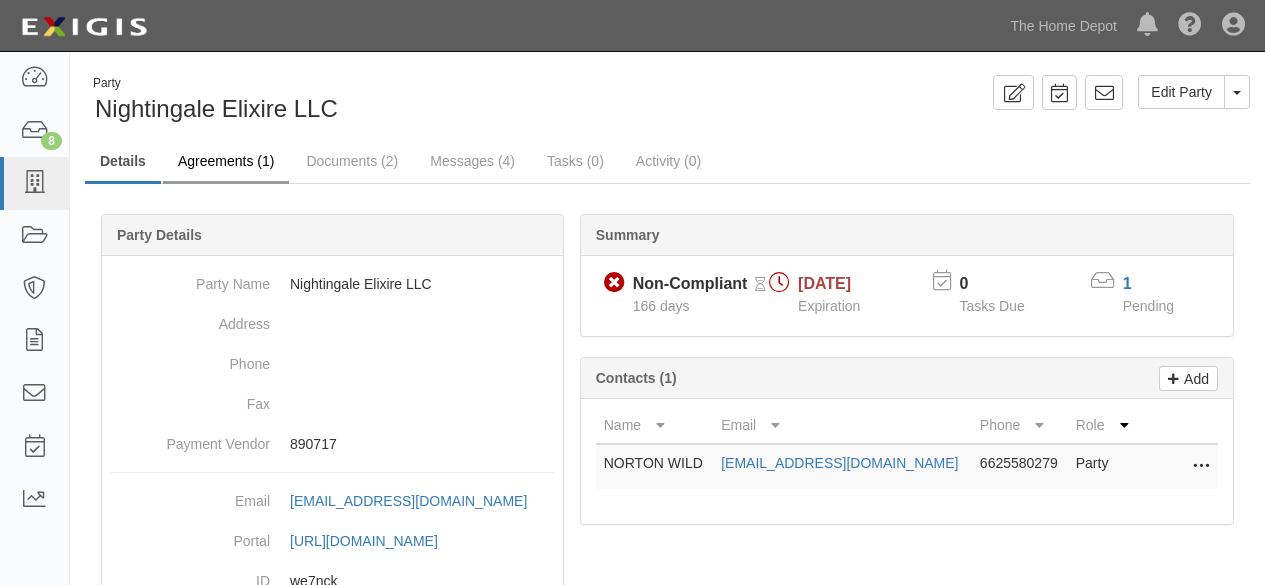 scroll, scrollTop: 0, scrollLeft: 0, axis: both 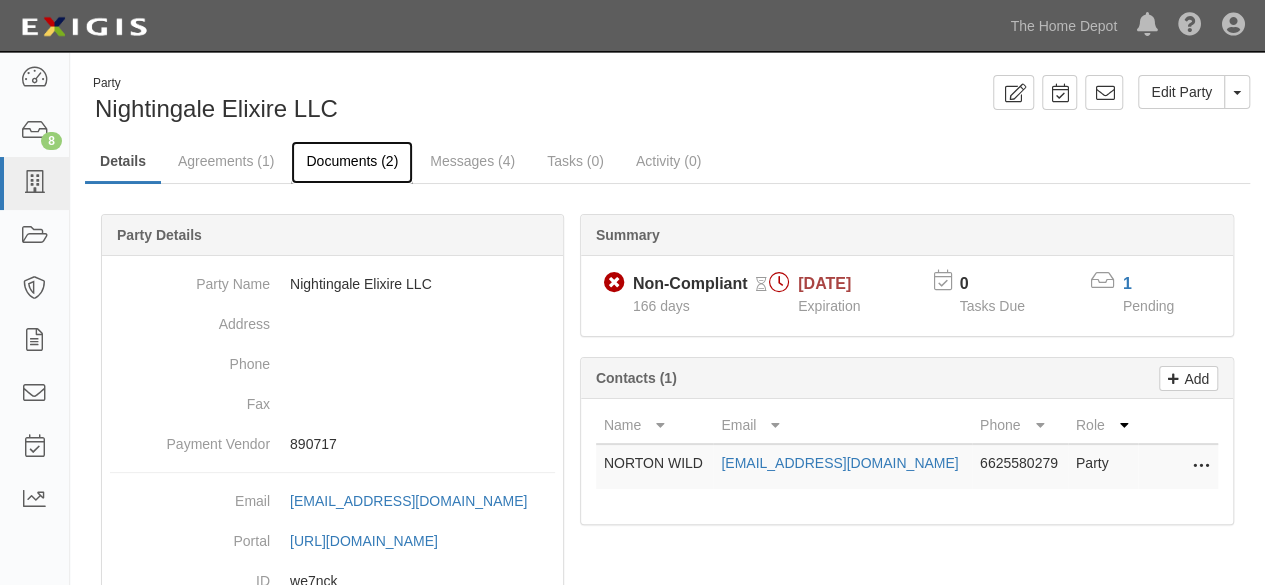 click on "Documents (2)" at bounding box center [352, 162] 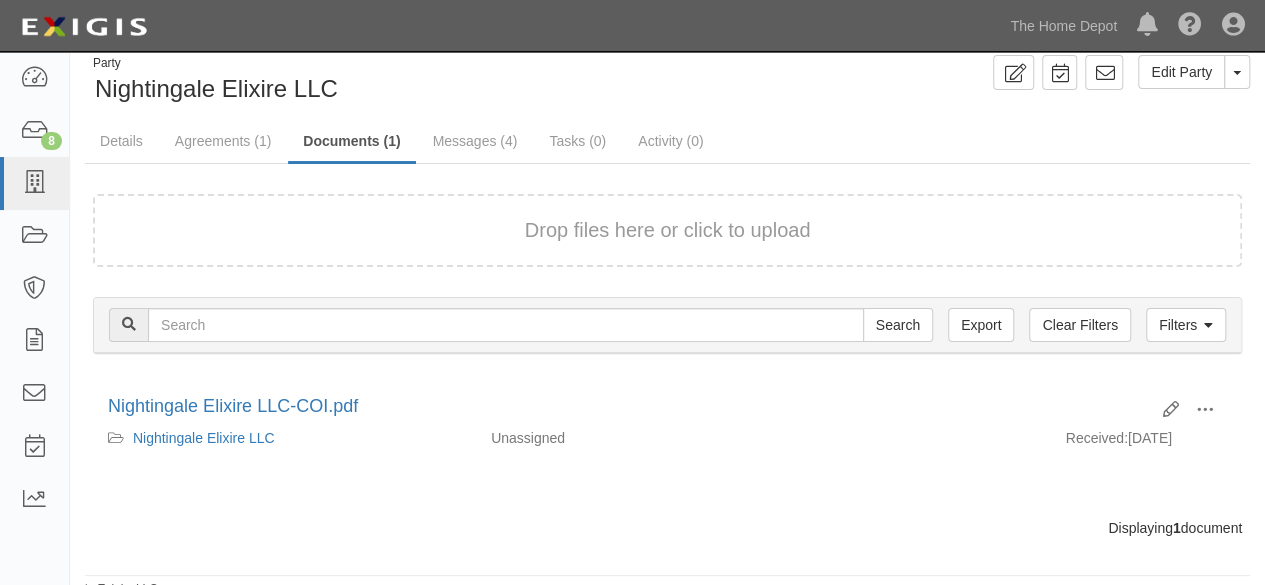 scroll, scrollTop: 30, scrollLeft: 0, axis: vertical 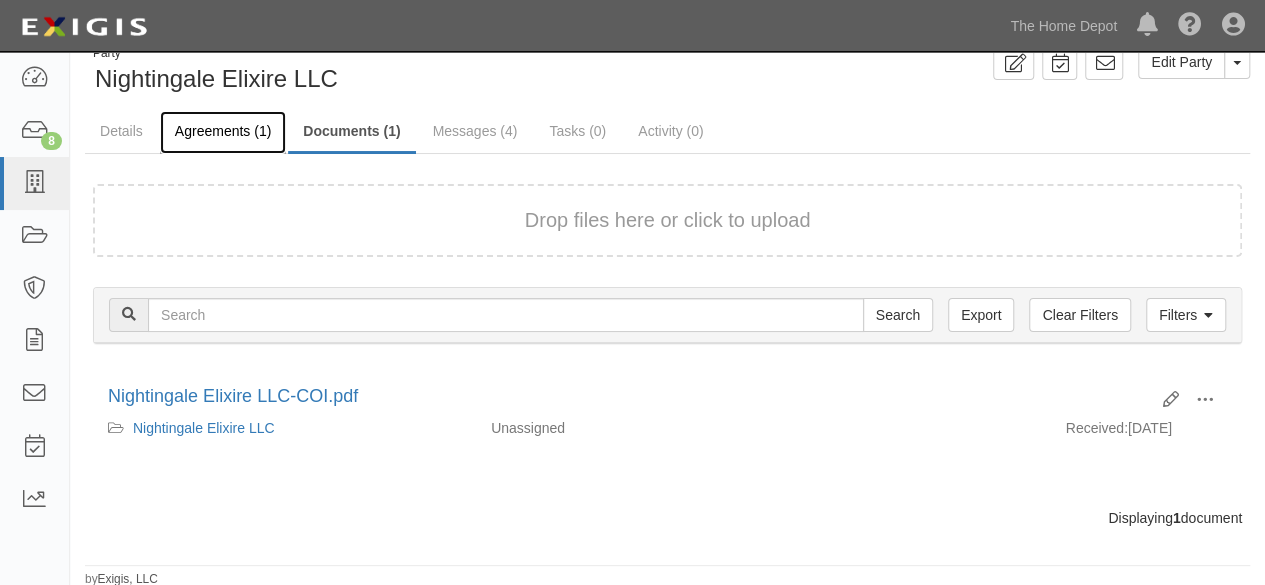 click on "Agreements (1)" at bounding box center (223, 132) 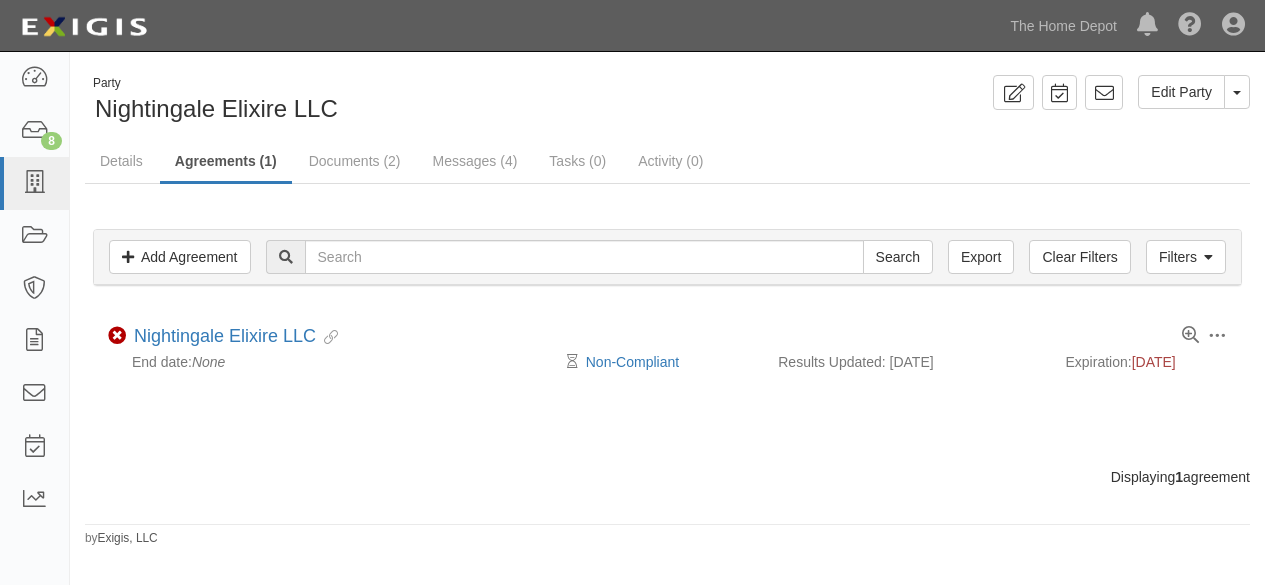 scroll, scrollTop: 0, scrollLeft: 0, axis: both 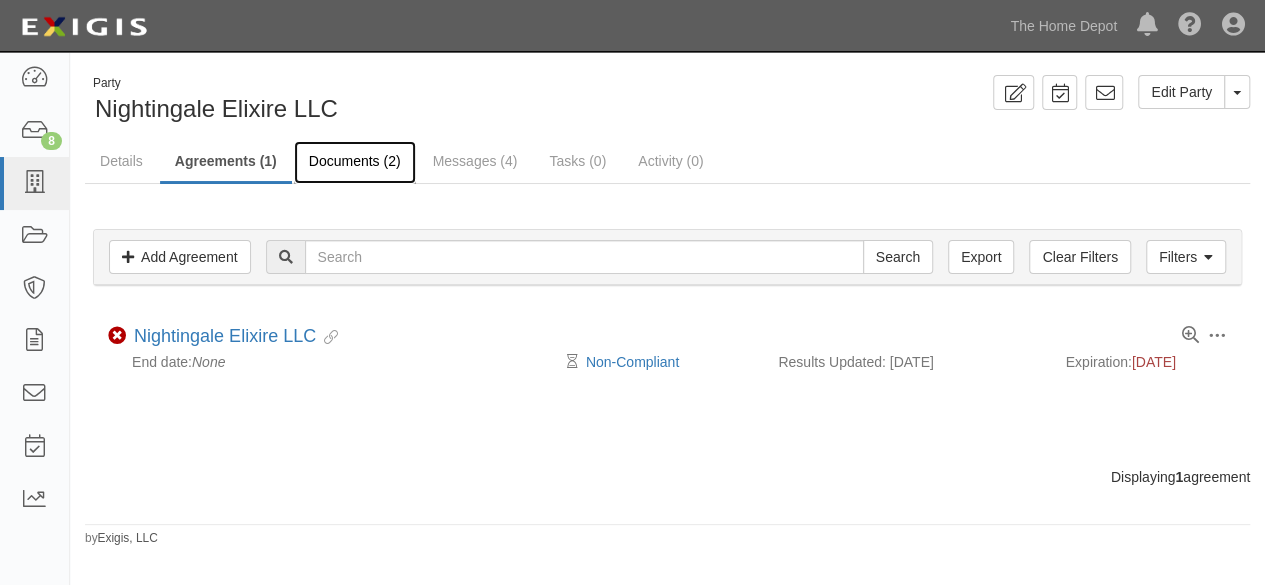 click on "Documents (2)" at bounding box center (355, 162) 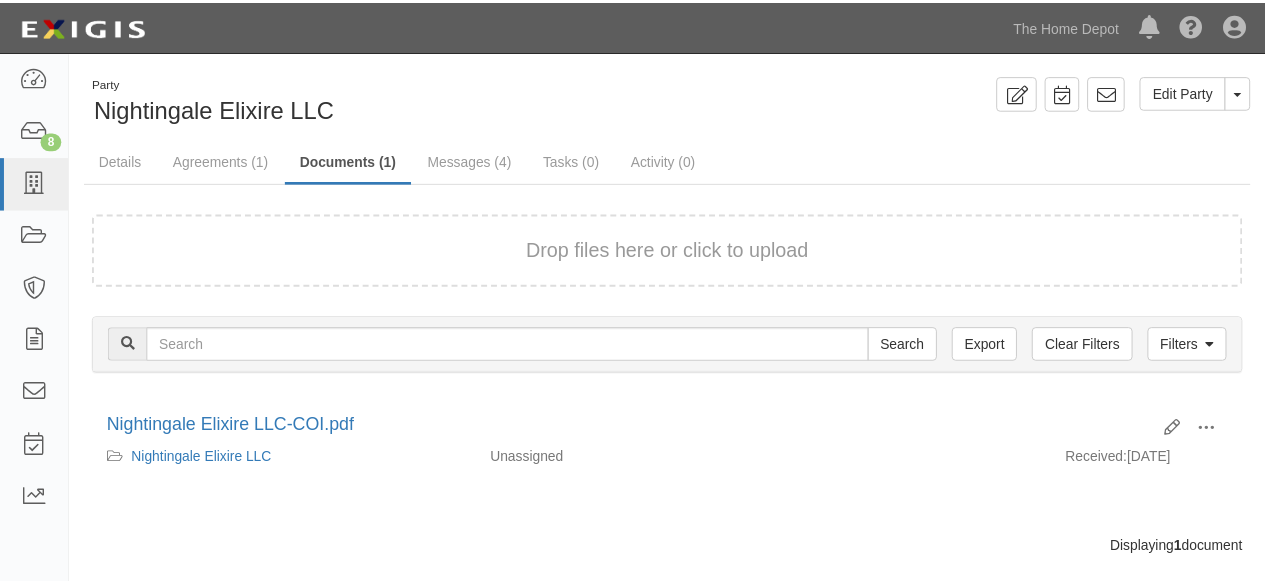 scroll, scrollTop: 0, scrollLeft: 0, axis: both 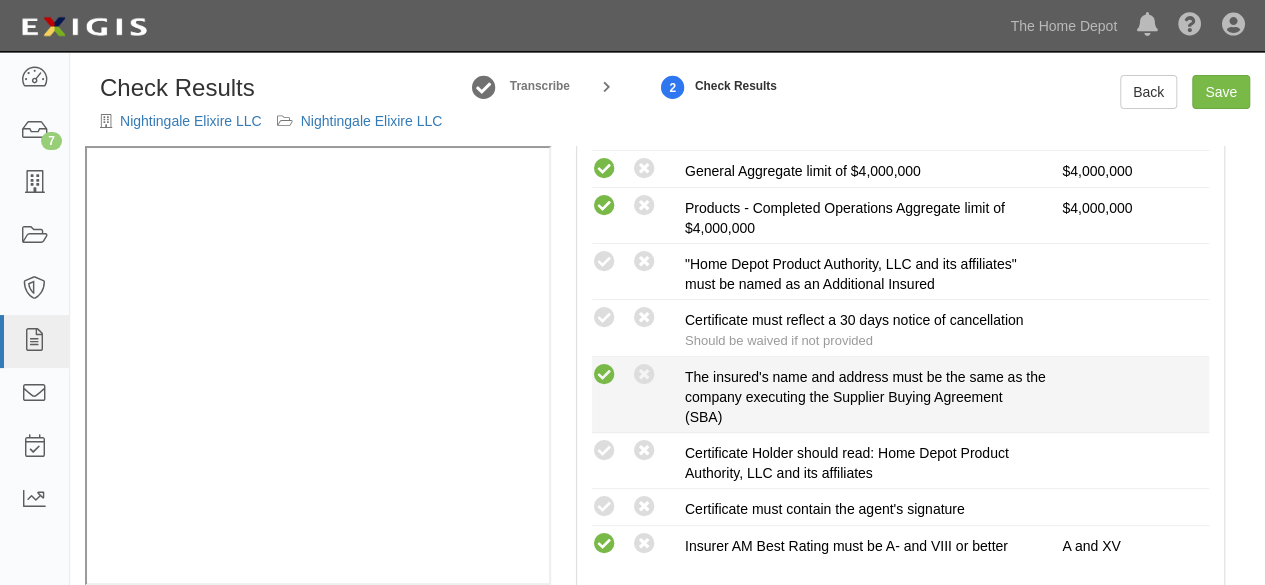 click at bounding box center (604, 375) 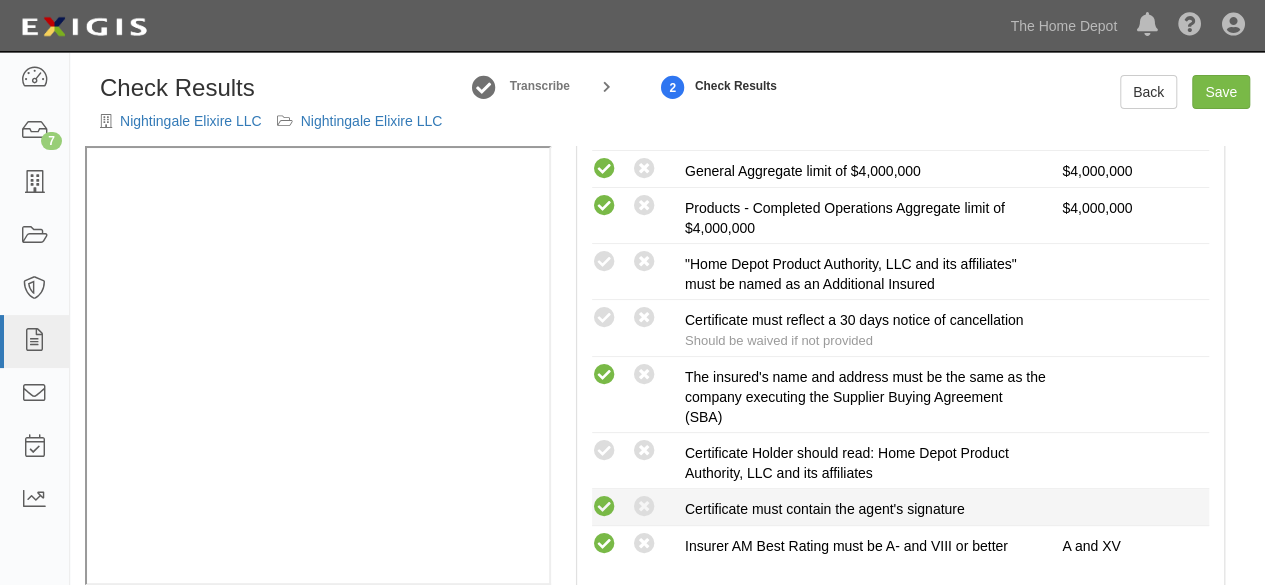 click at bounding box center (604, 507) 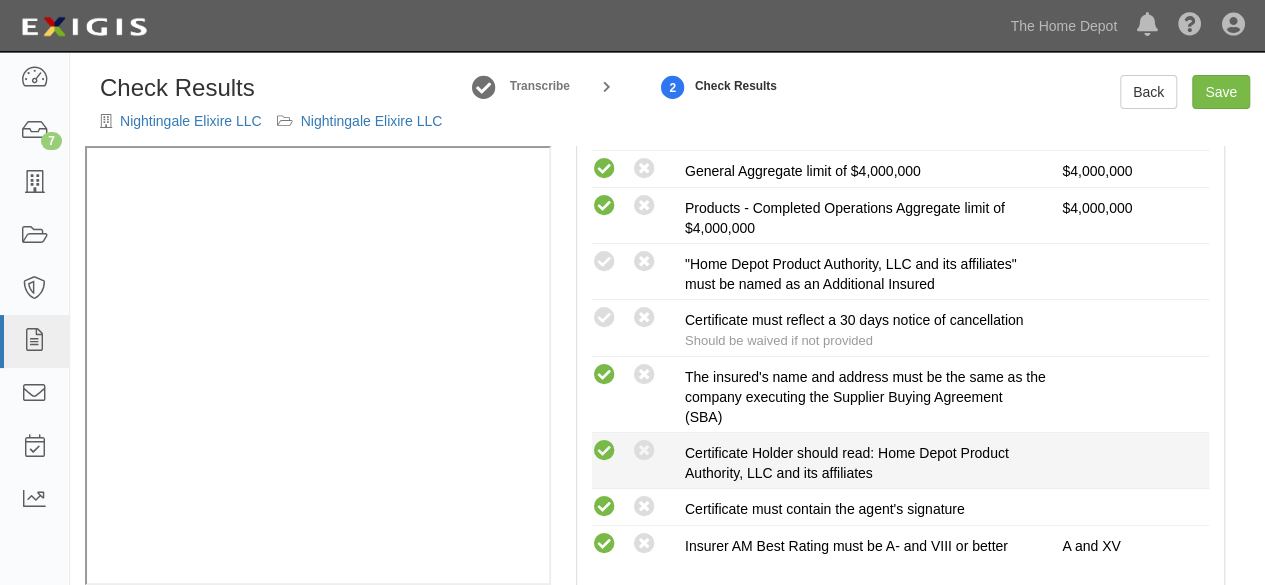click at bounding box center (604, 451) 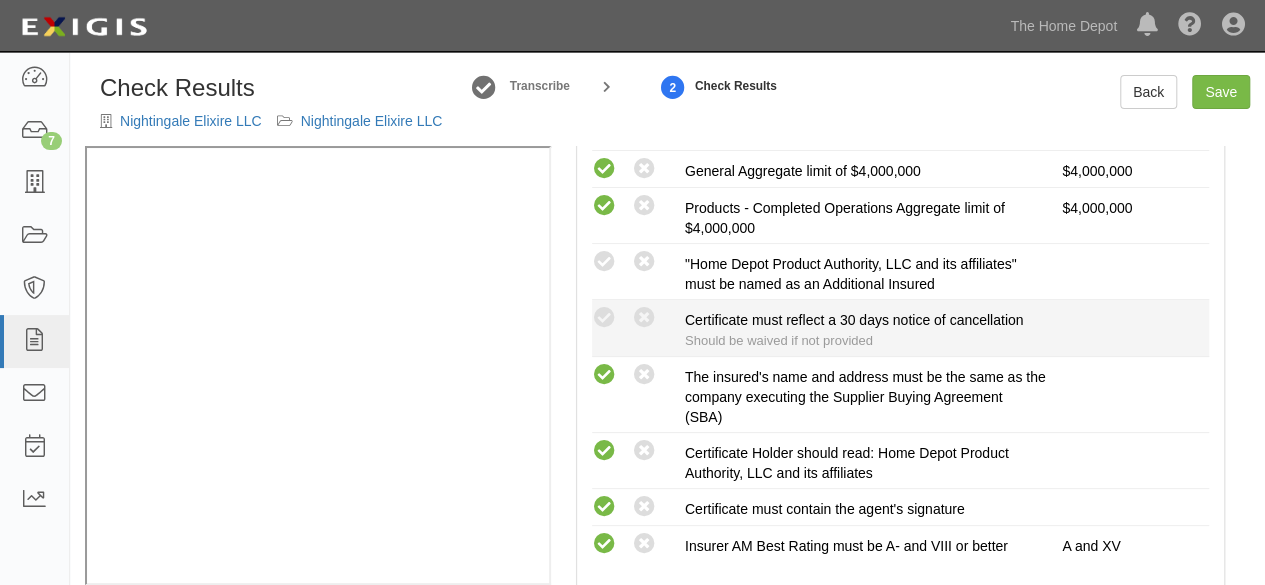 drag, startPoint x: 611, startPoint y: 271, endPoint x: 617, endPoint y: 313, distance: 42.426407 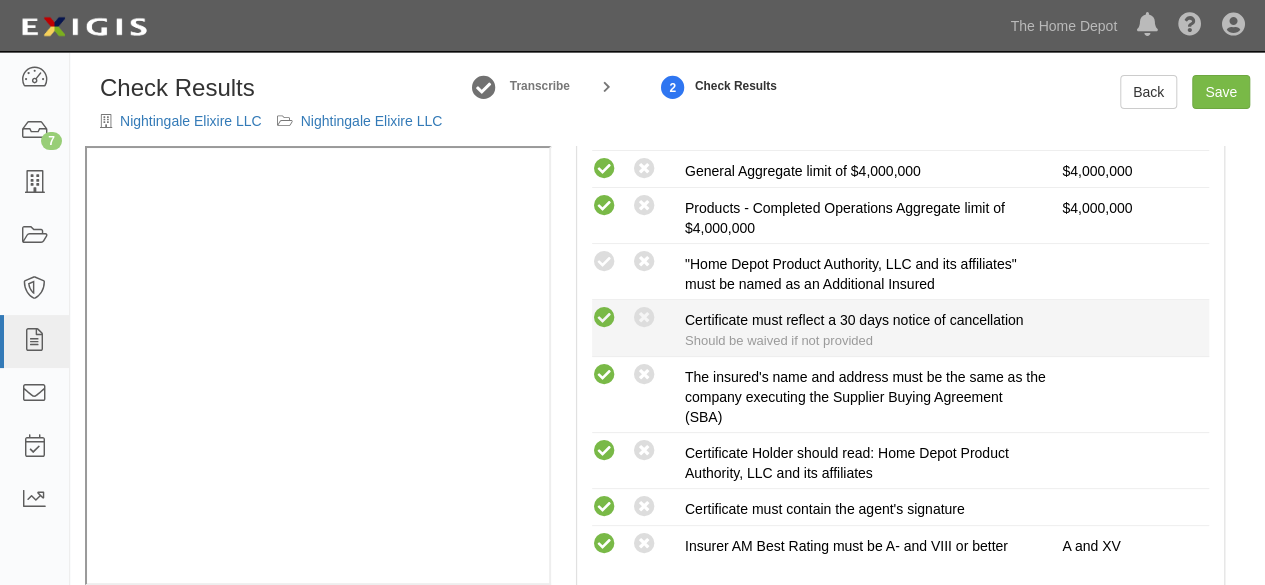 click at bounding box center [604, 318] 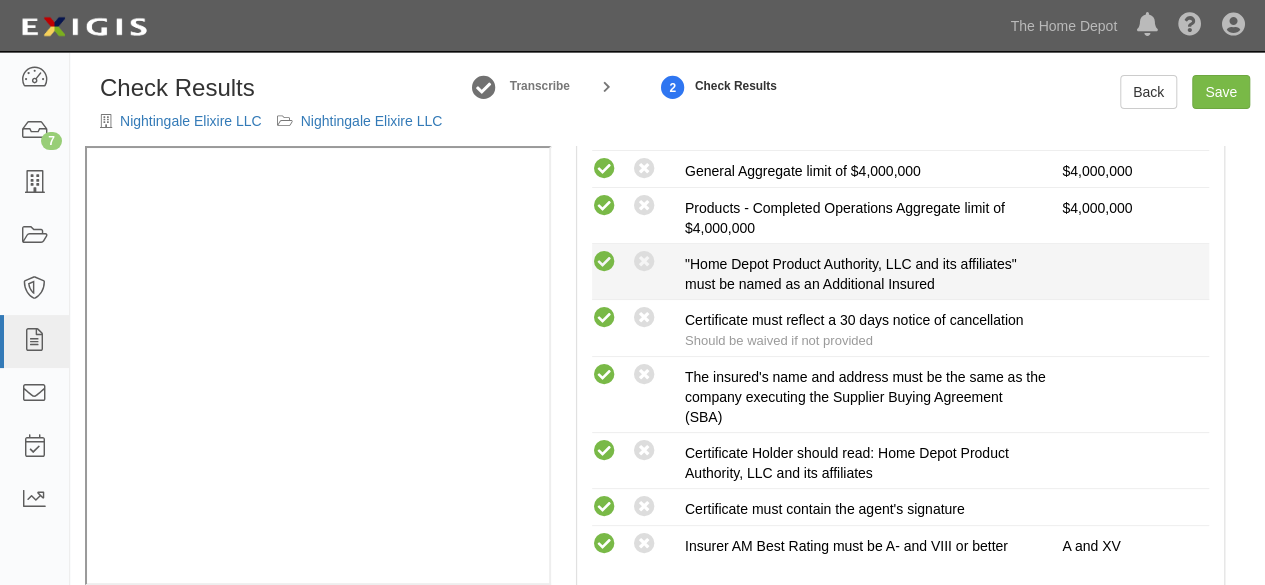 click at bounding box center [604, 262] 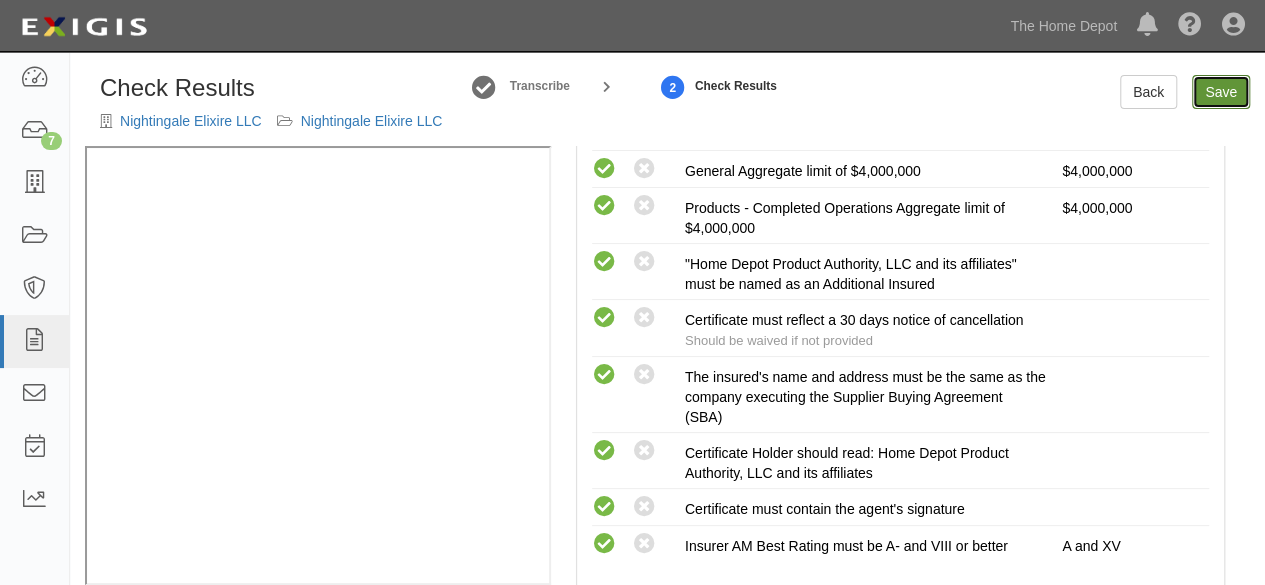 click on "Save" at bounding box center (1221, 92) 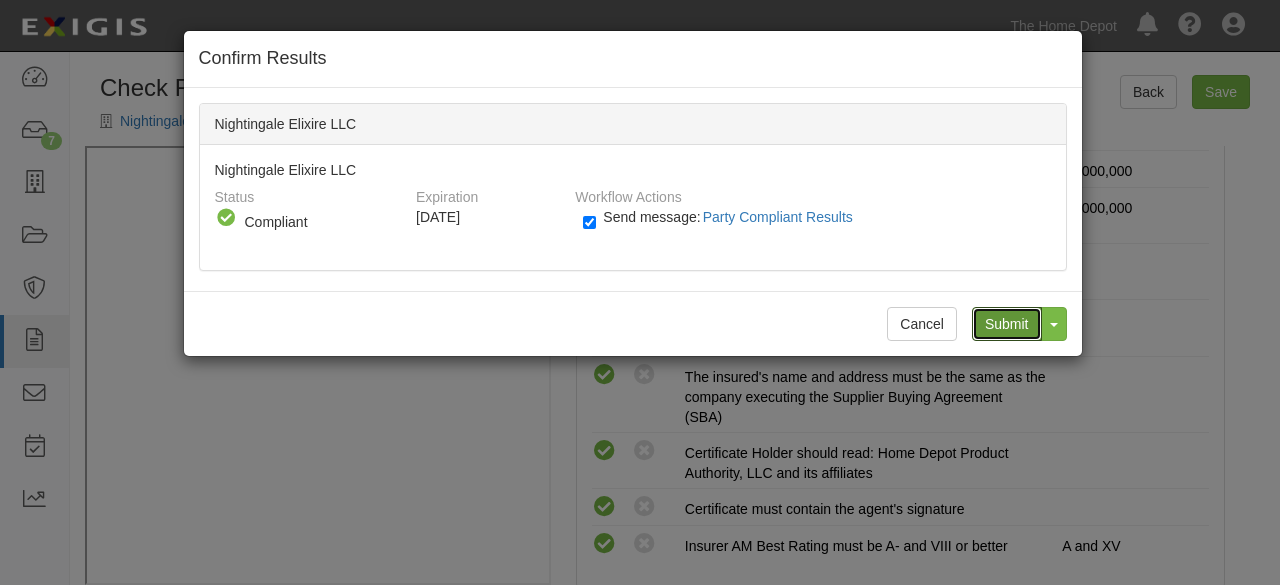 drag, startPoint x: 1000, startPoint y: 325, endPoint x: 817, endPoint y: 245, distance: 199.7223 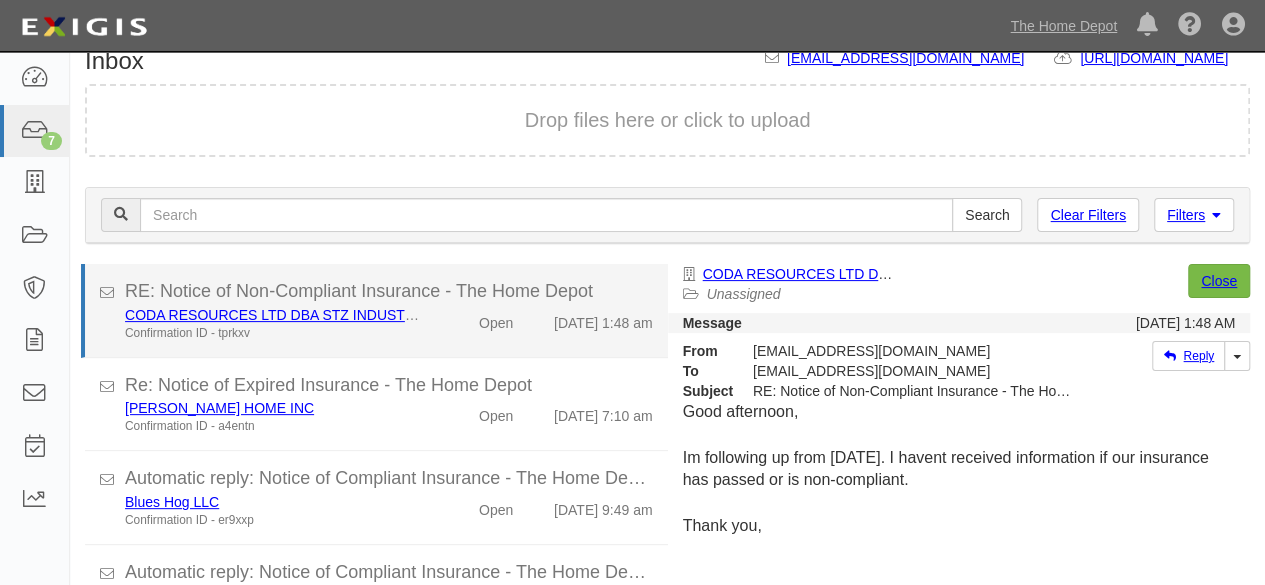 scroll, scrollTop: 147, scrollLeft: 0, axis: vertical 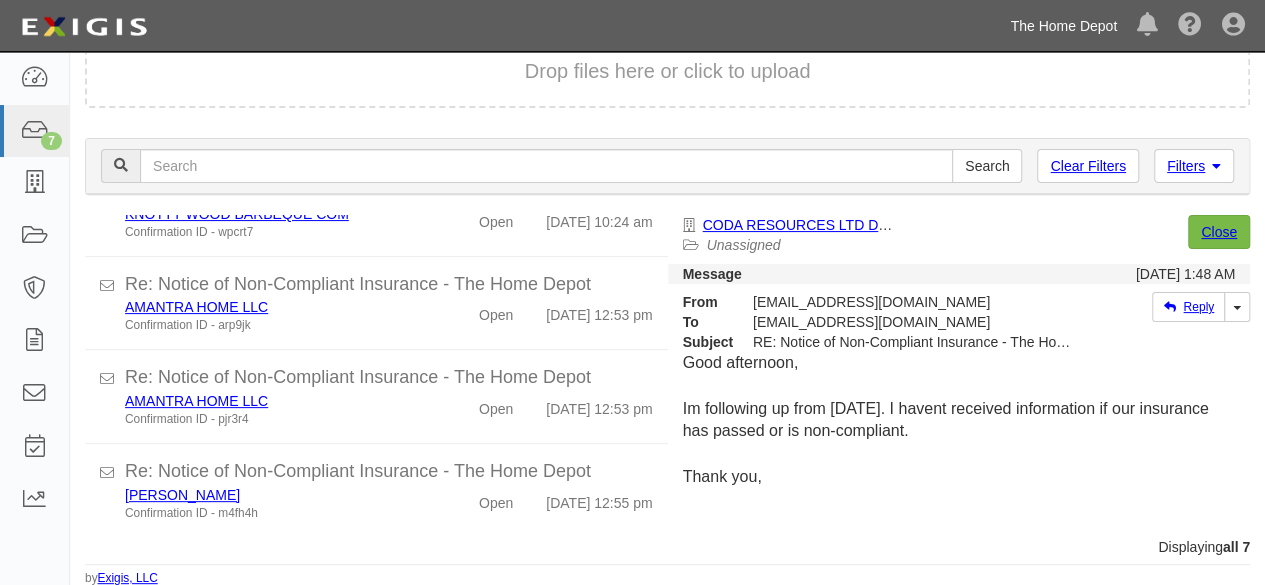 click on "The Home Depot" at bounding box center (1063, 26) 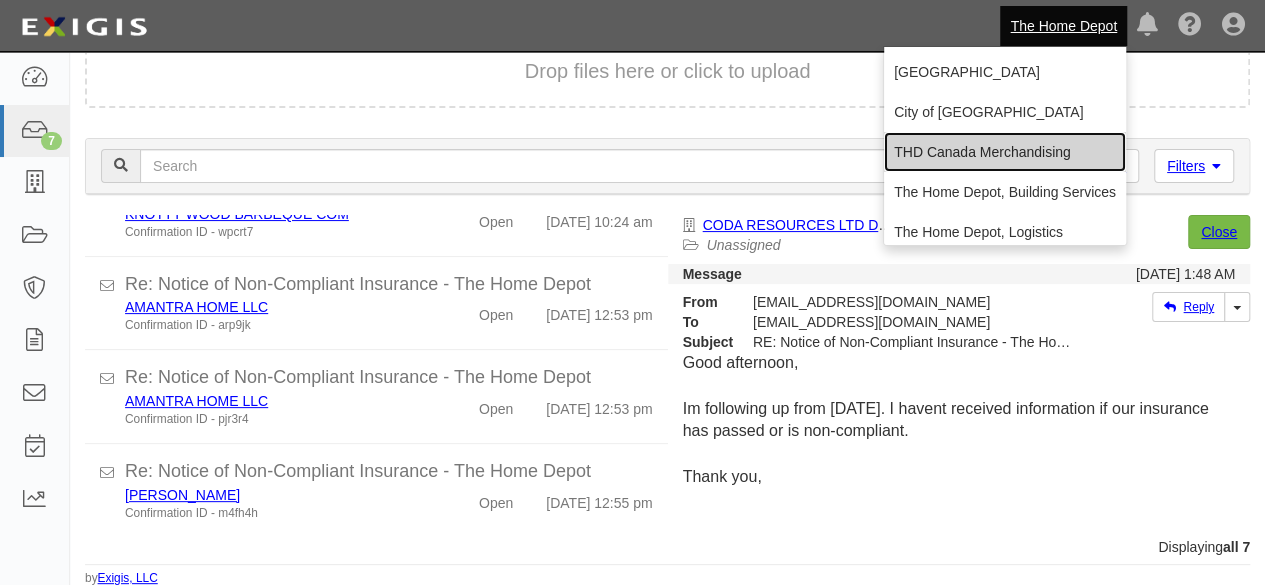 click on "THD Canada Merchandising" at bounding box center [1005, 152] 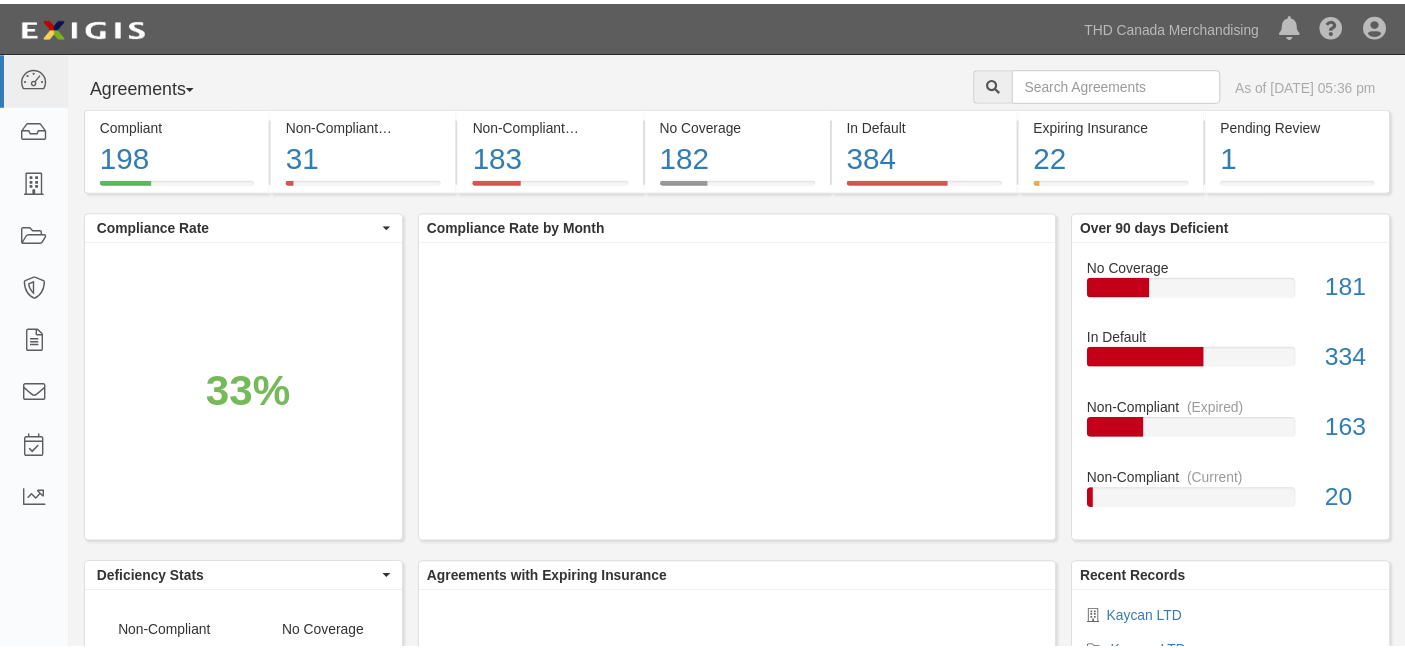 scroll, scrollTop: 0, scrollLeft: 0, axis: both 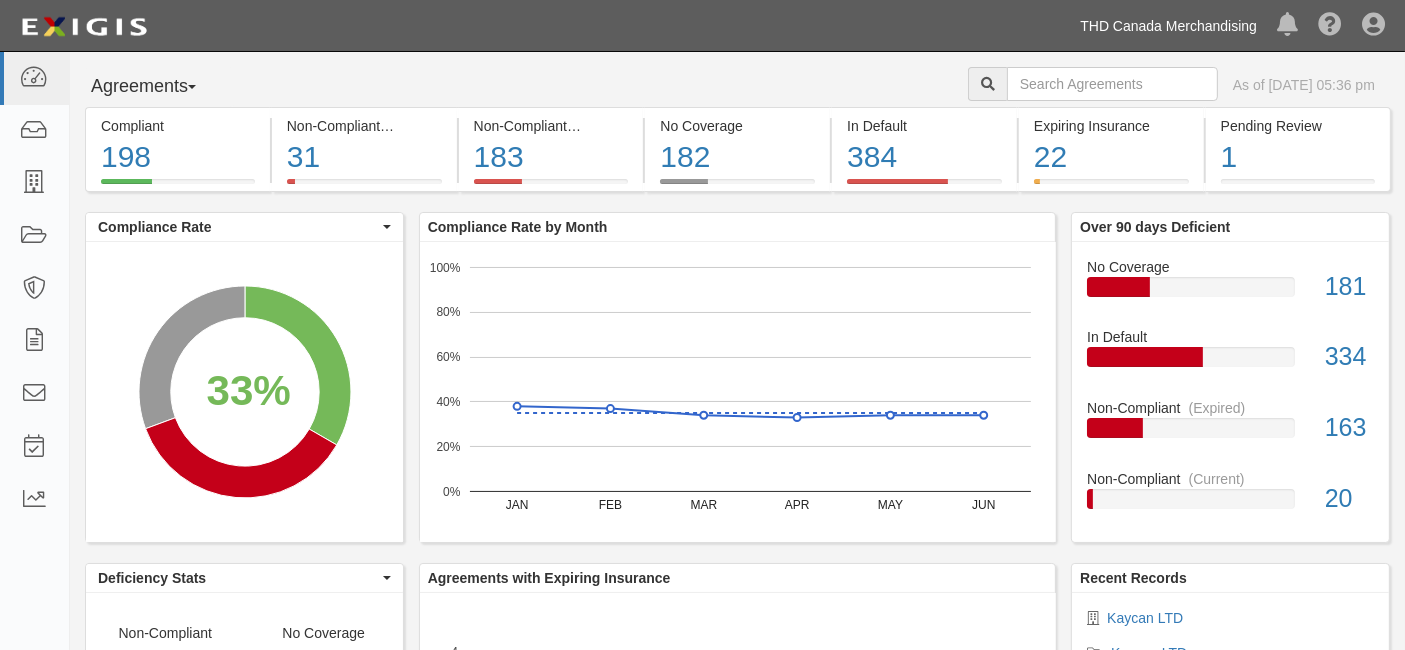 click on "THD Canada Merchandising" at bounding box center (1168, 26) 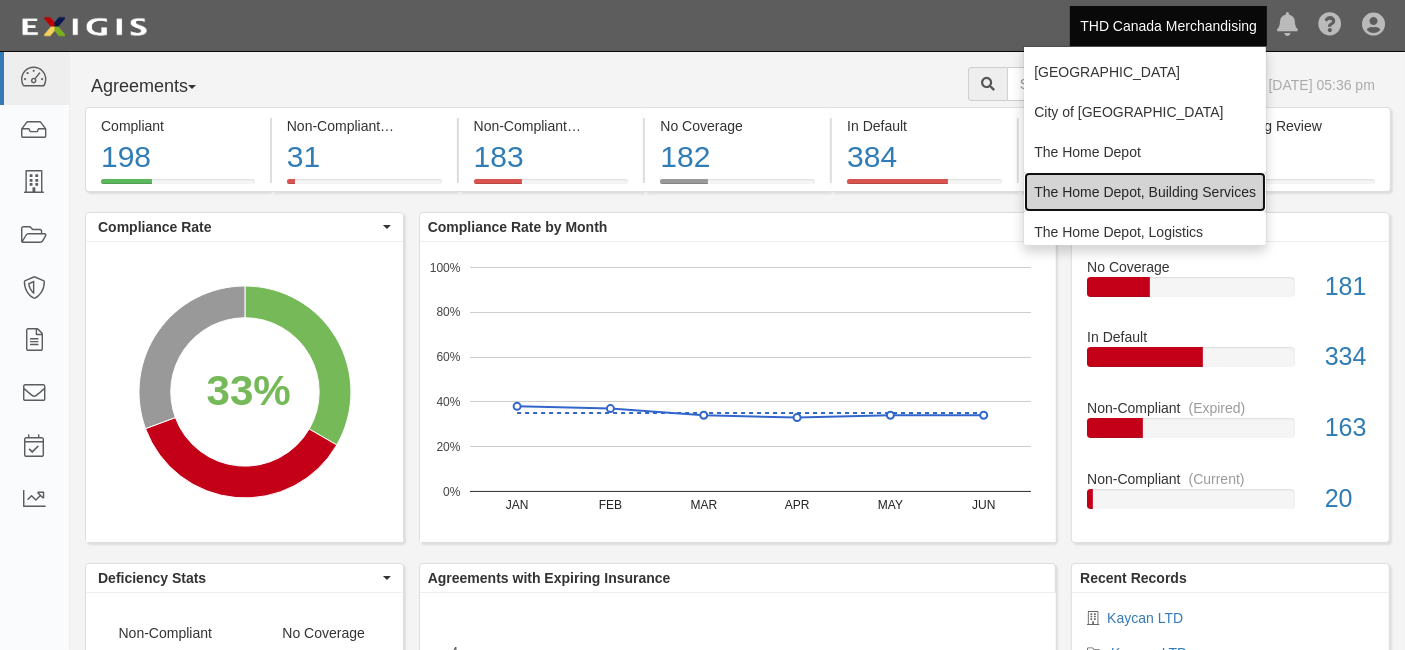 click on "The Home Depot, Building Services" at bounding box center (1145, 192) 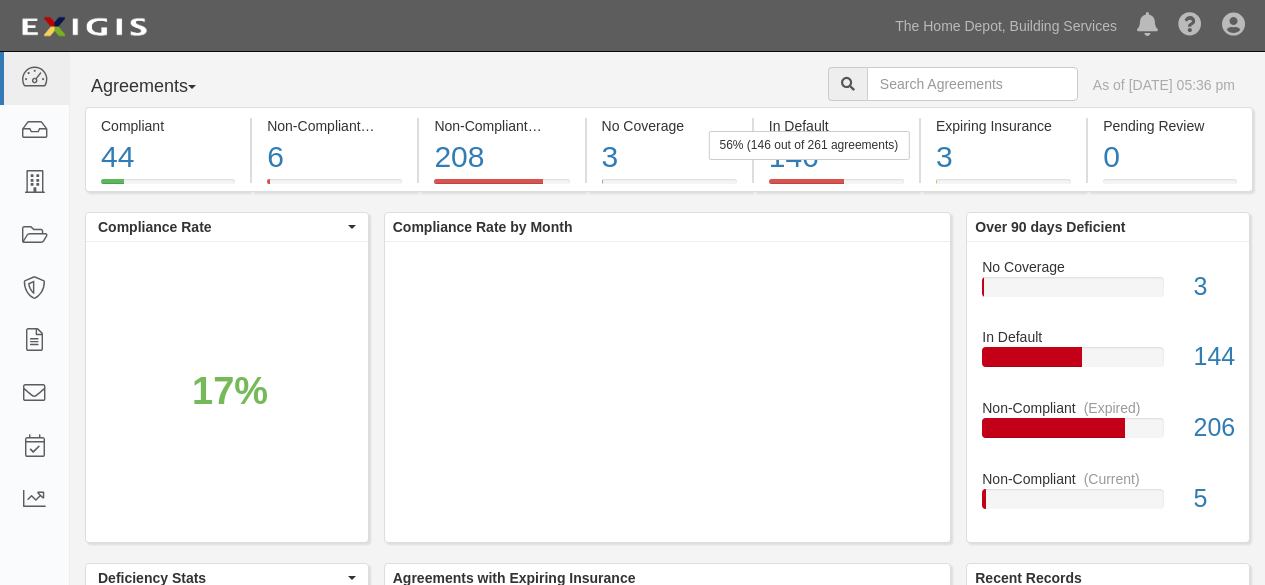 scroll, scrollTop: 0, scrollLeft: 0, axis: both 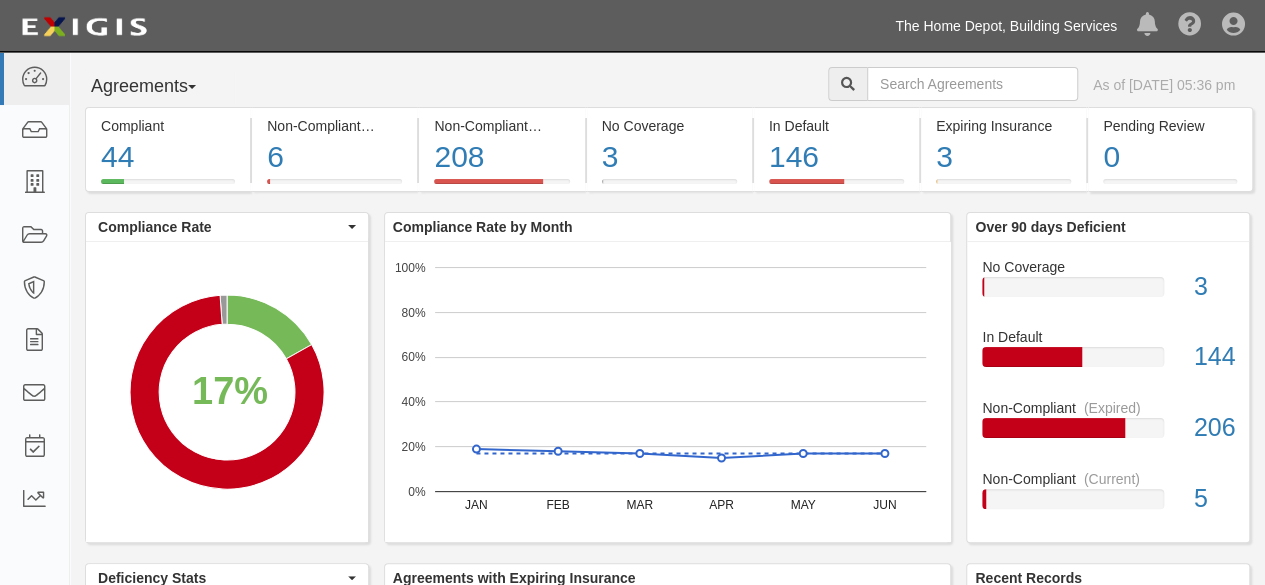 drag, startPoint x: 1043, startPoint y: 29, endPoint x: 1026, endPoint y: 60, distance: 35.35534 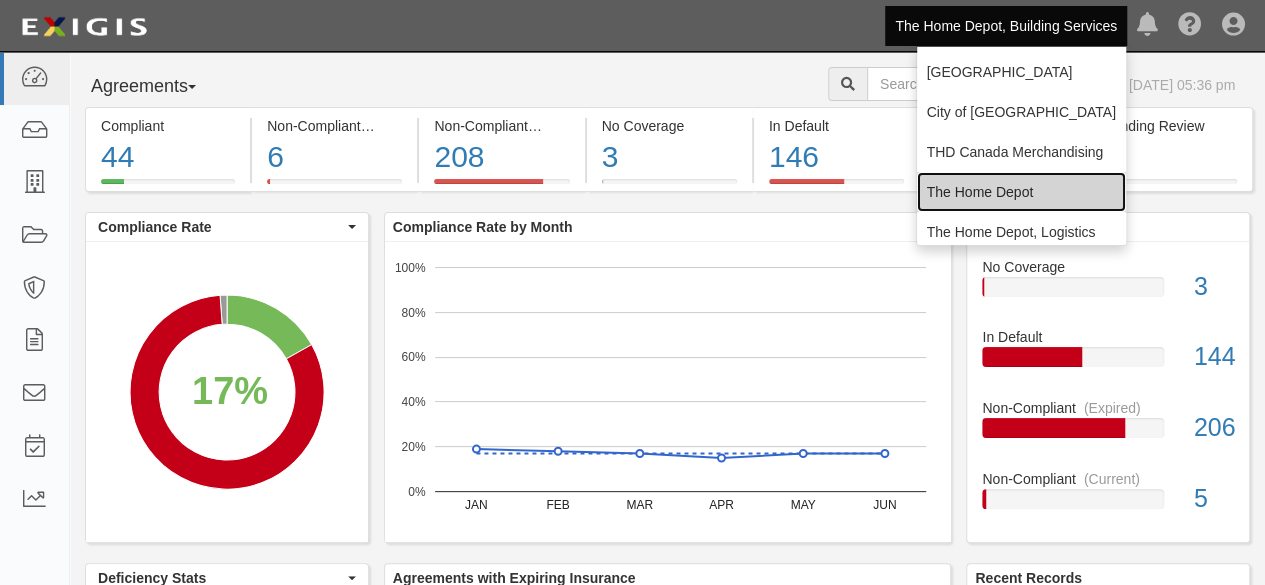 click on "The Home Depot" at bounding box center [1021, 192] 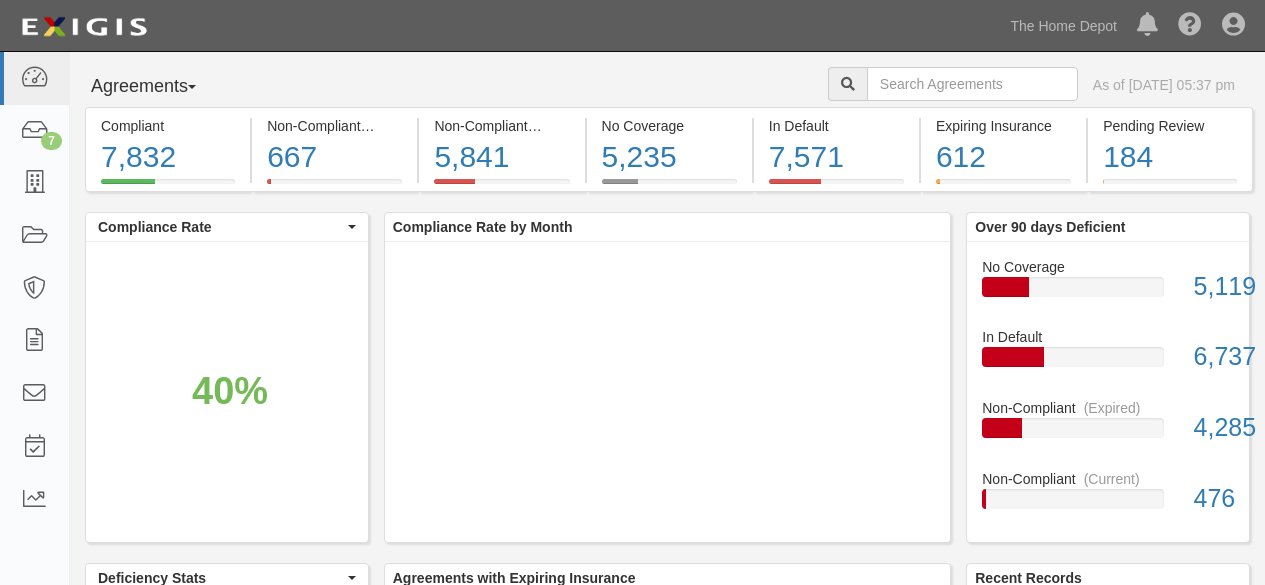 scroll, scrollTop: 0, scrollLeft: 0, axis: both 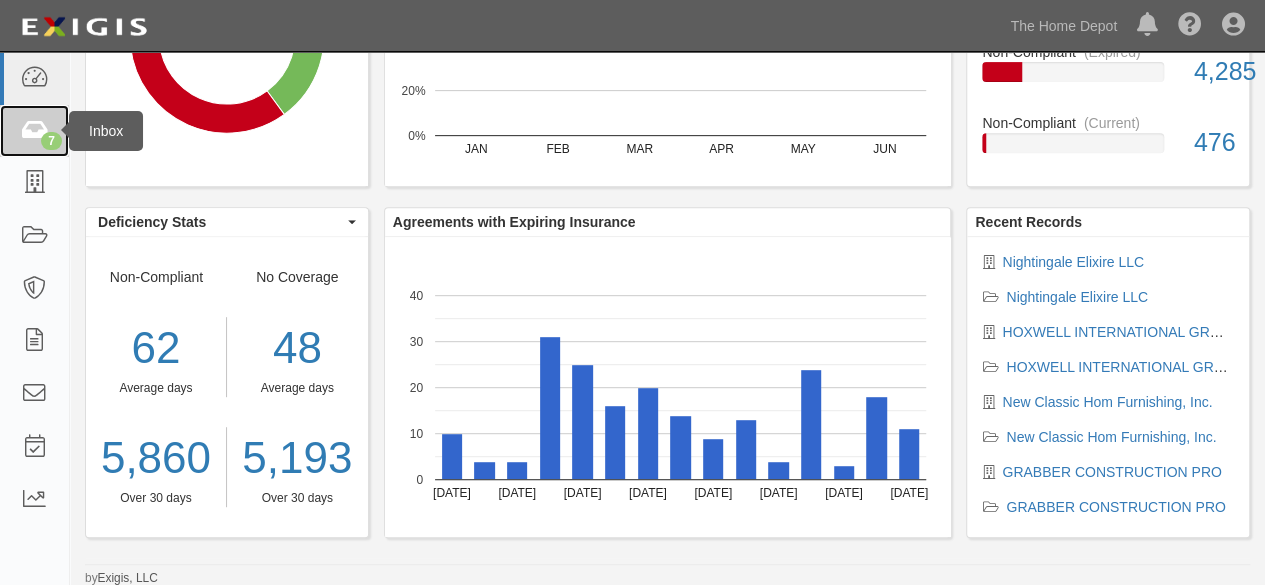 click on "7" at bounding box center [51, 141] 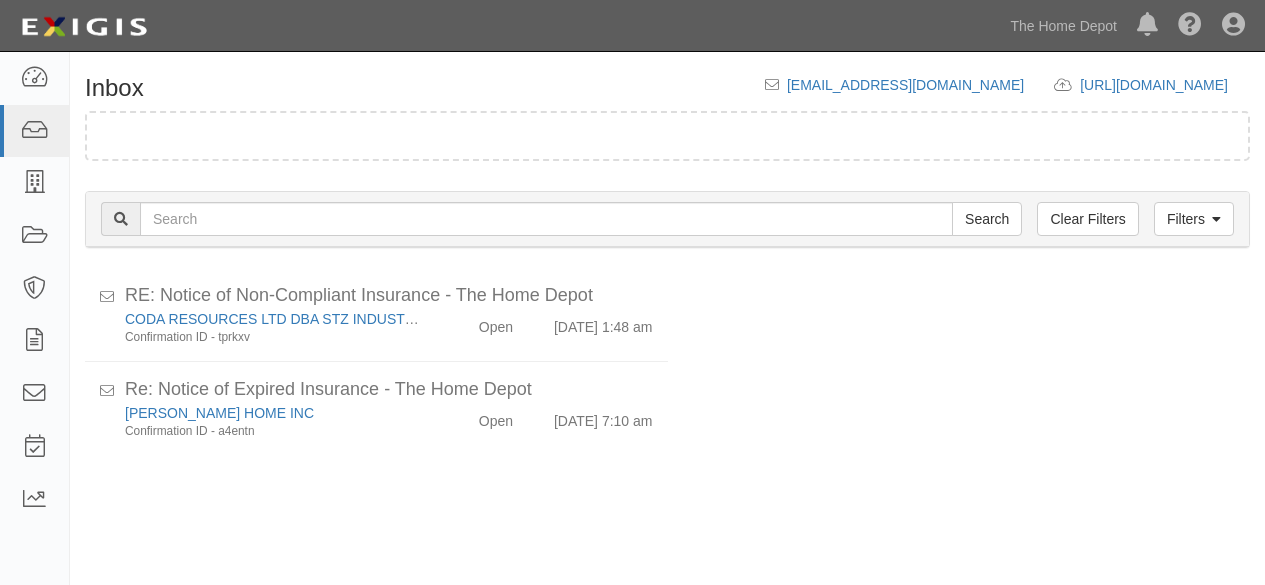 scroll, scrollTop: 0, scrollLeft: 0, axis: both 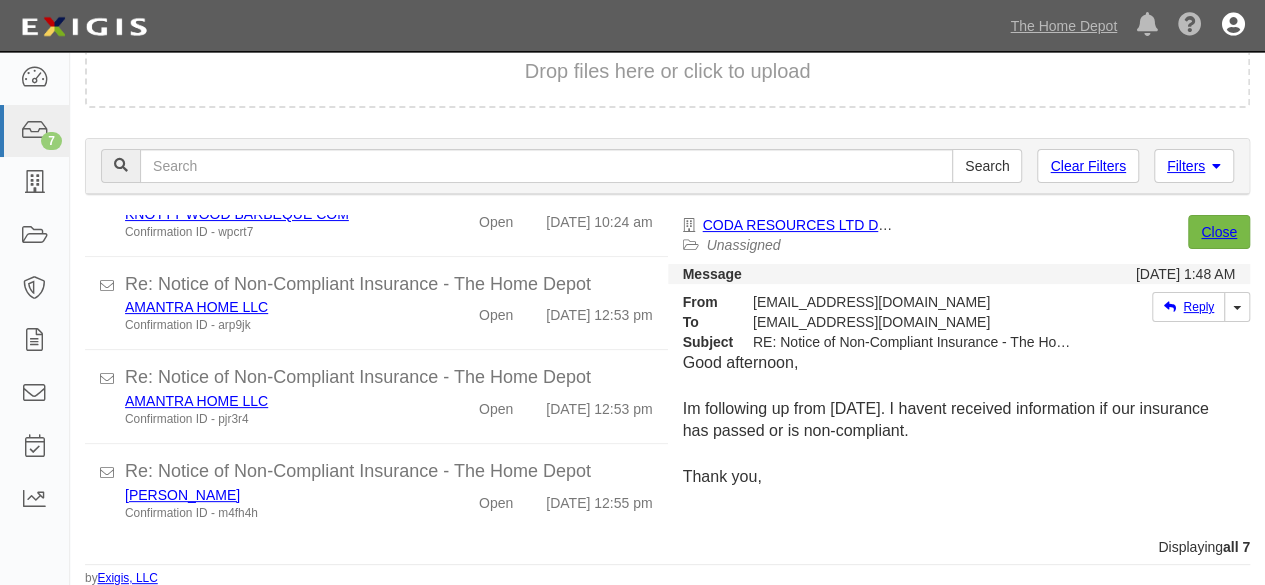 click at bounding box center [1233, 26] 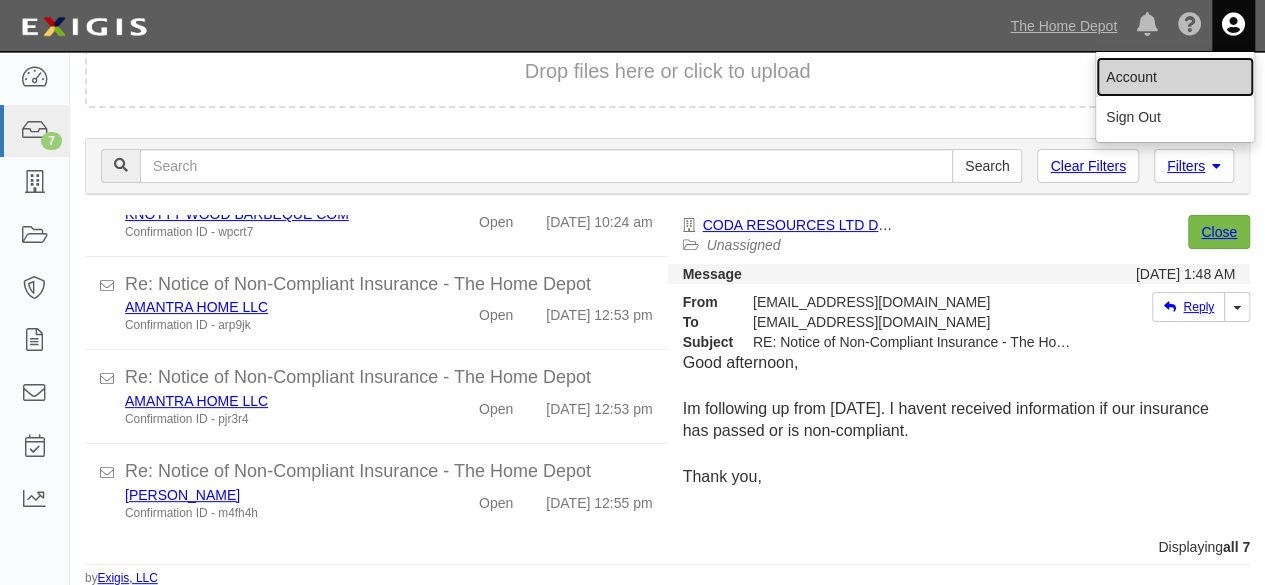 click on "Account" at bounding box center [1175, 77] 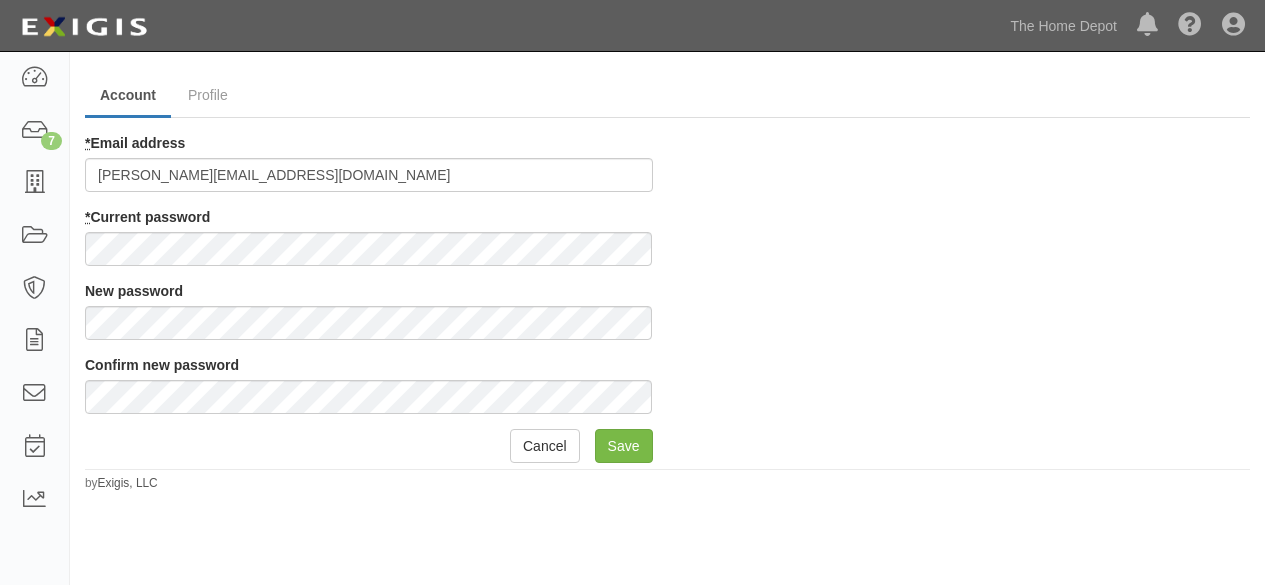 scroll, scrollTop: 0, scrollLeft: 0, axis: both 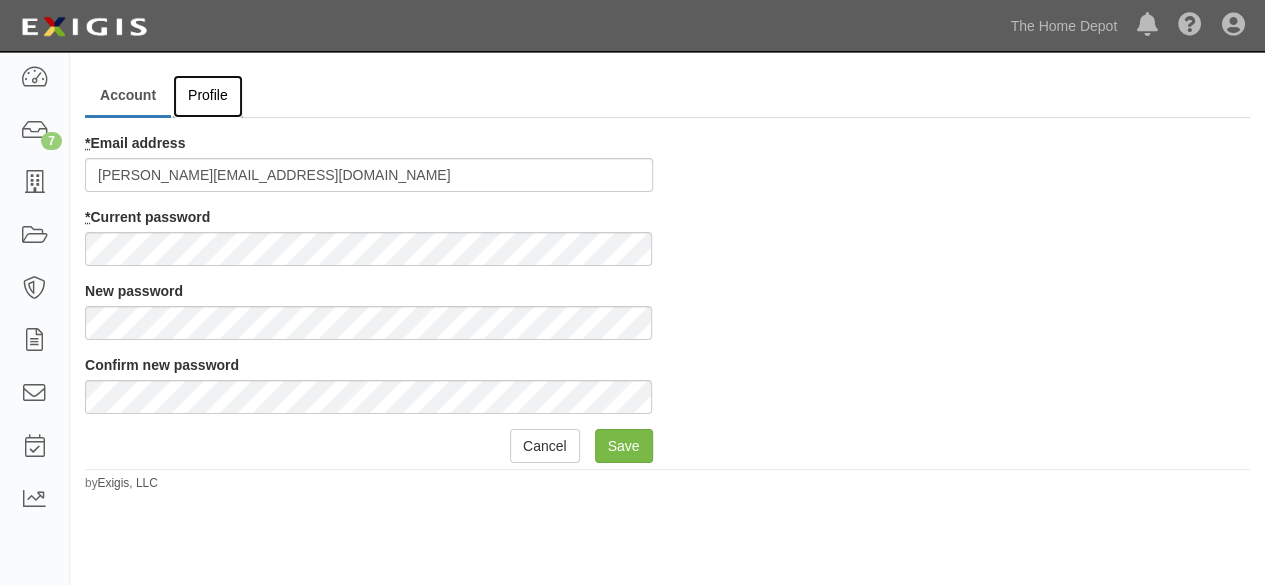 click on "Profile" at bounding box center [208, 96] 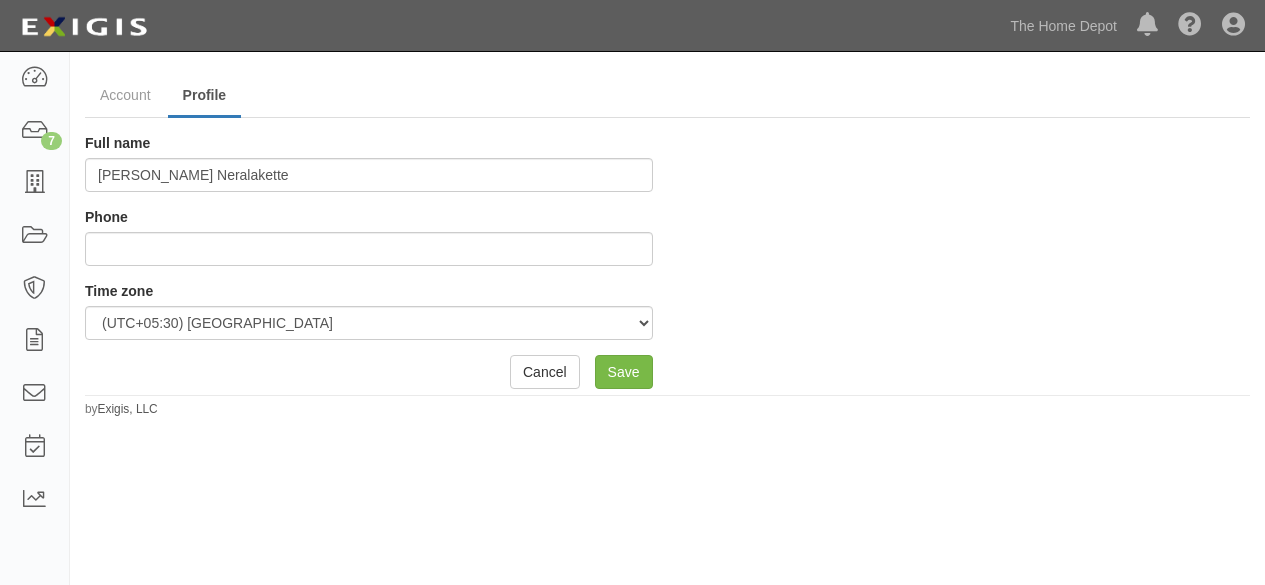 scroll, scrollTop: 0, scrollLeft: 0, axis: both 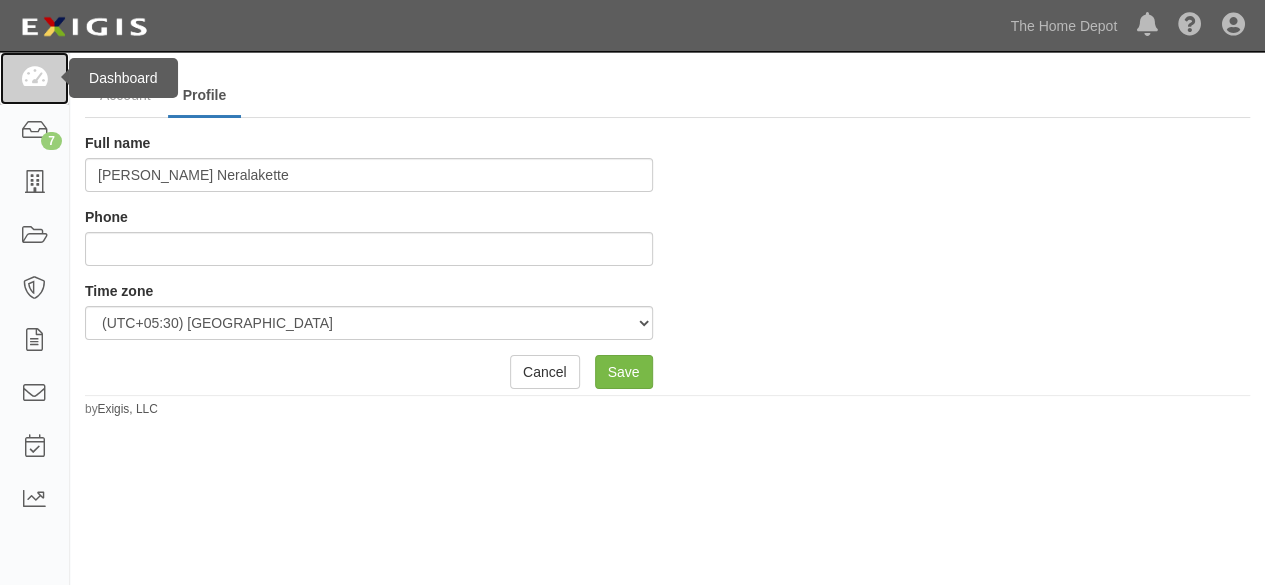click at bounding box center [34, 78] 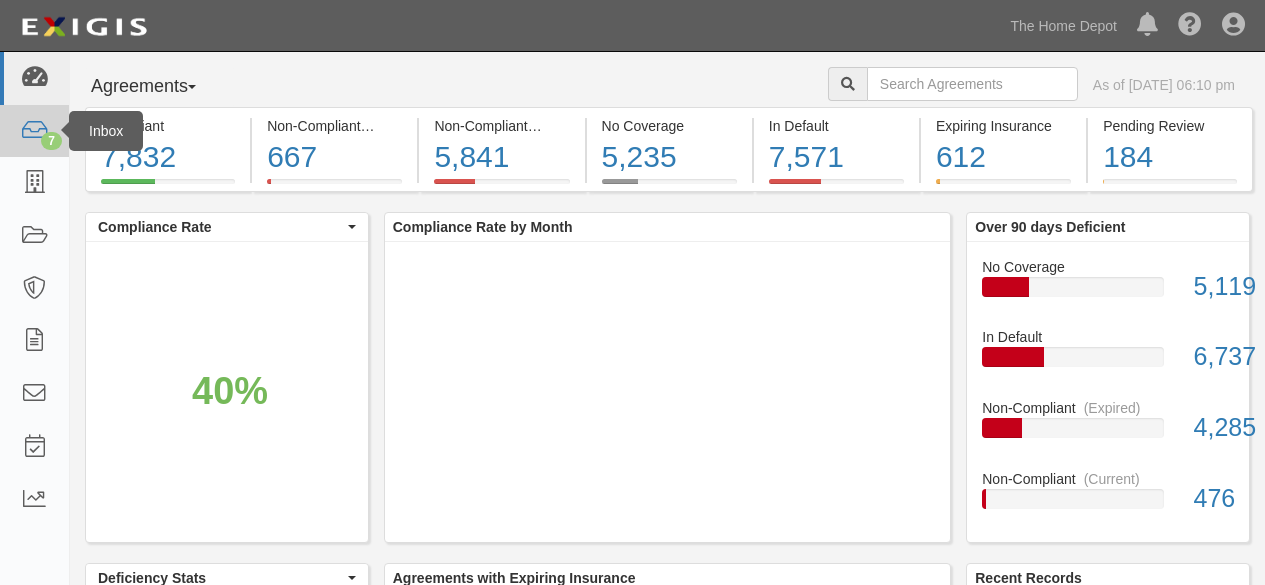 scroll, scrollTop: 0, scrollLeft: 0, axis: both 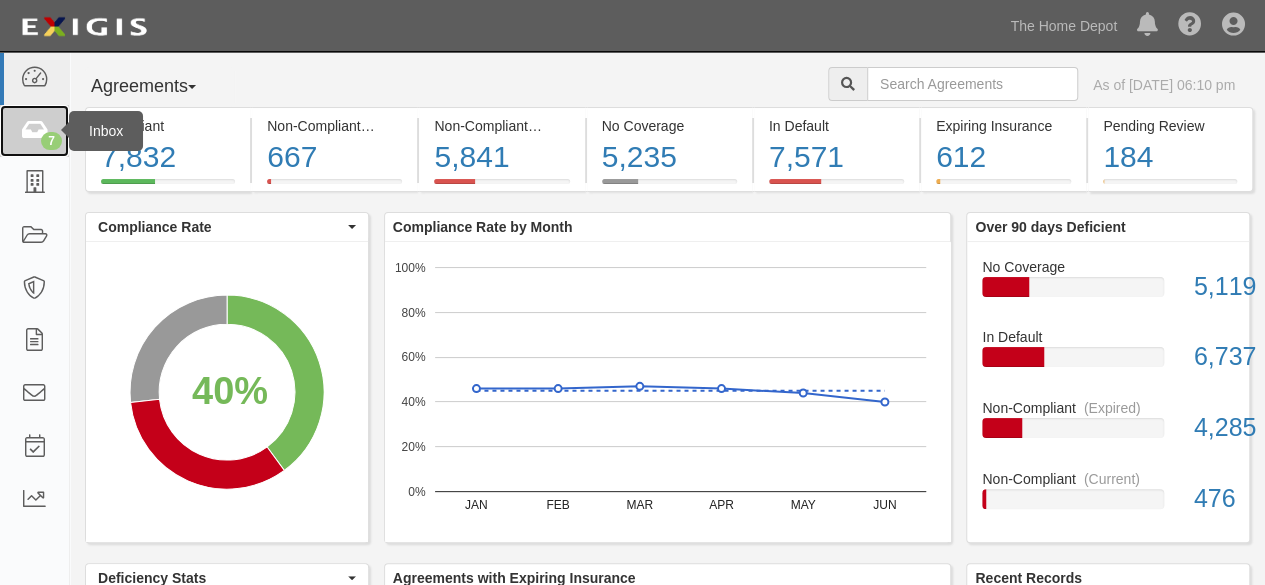 click on "7" at bounding box center (51, 141) 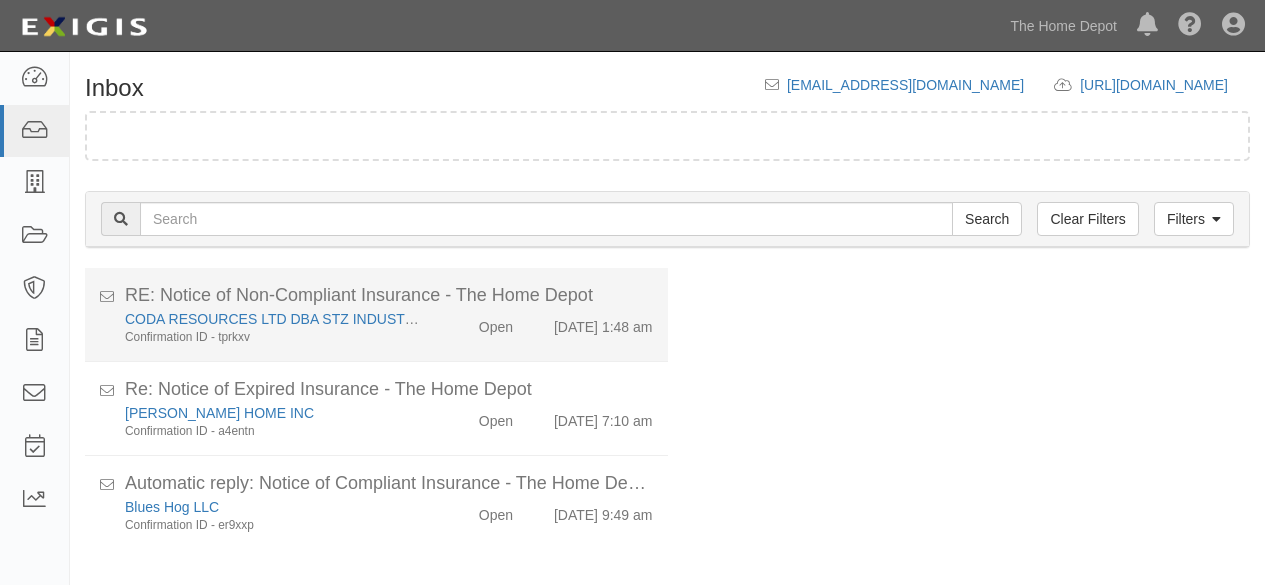 scroll, scrollTop: 0, scrollLeft: 0, axis: both 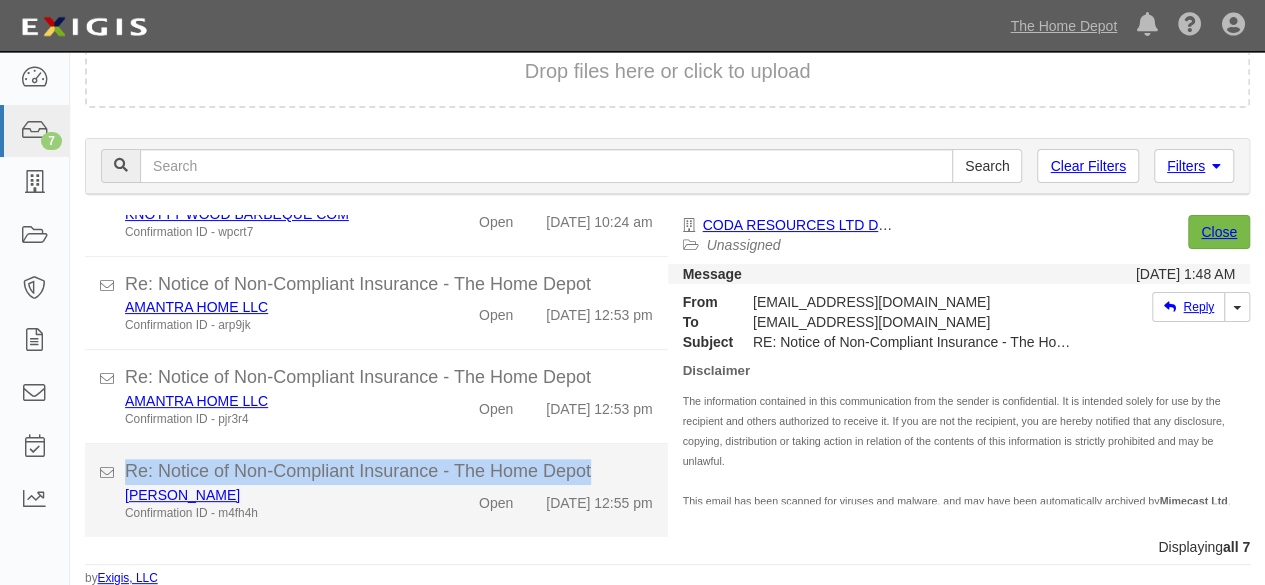 drag, startPoint x: 169, startPoint y: 471, endPoint x: 602, endPoint y: 455, distance: 433.2955 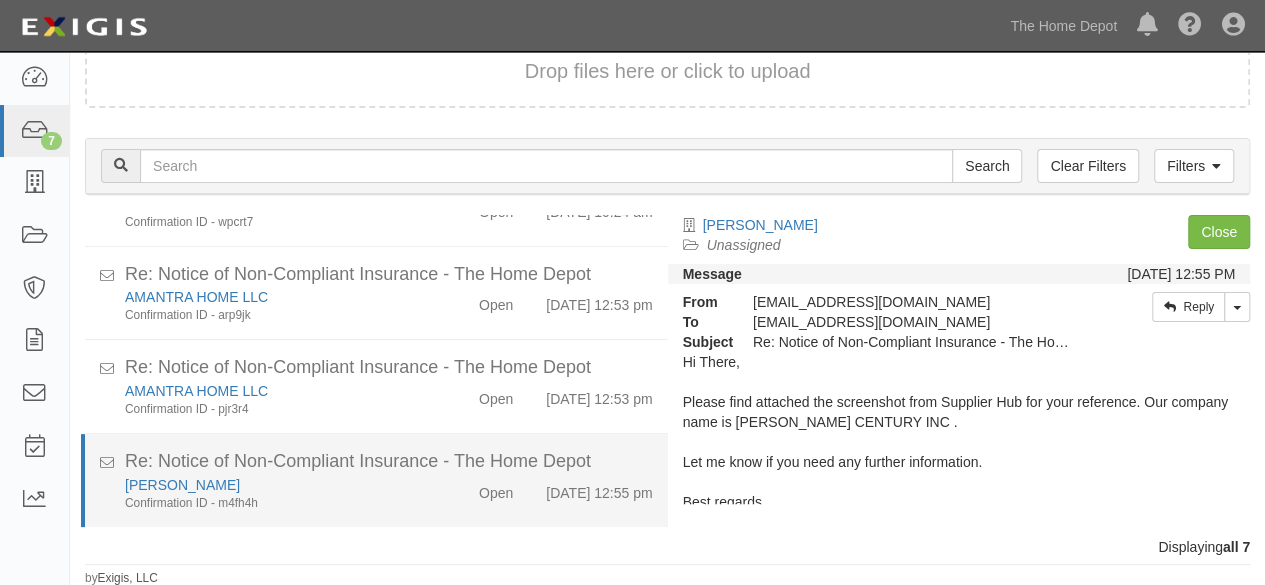 click on "Confirmation ID - m4fh4h" at bounding box center (272, 503) 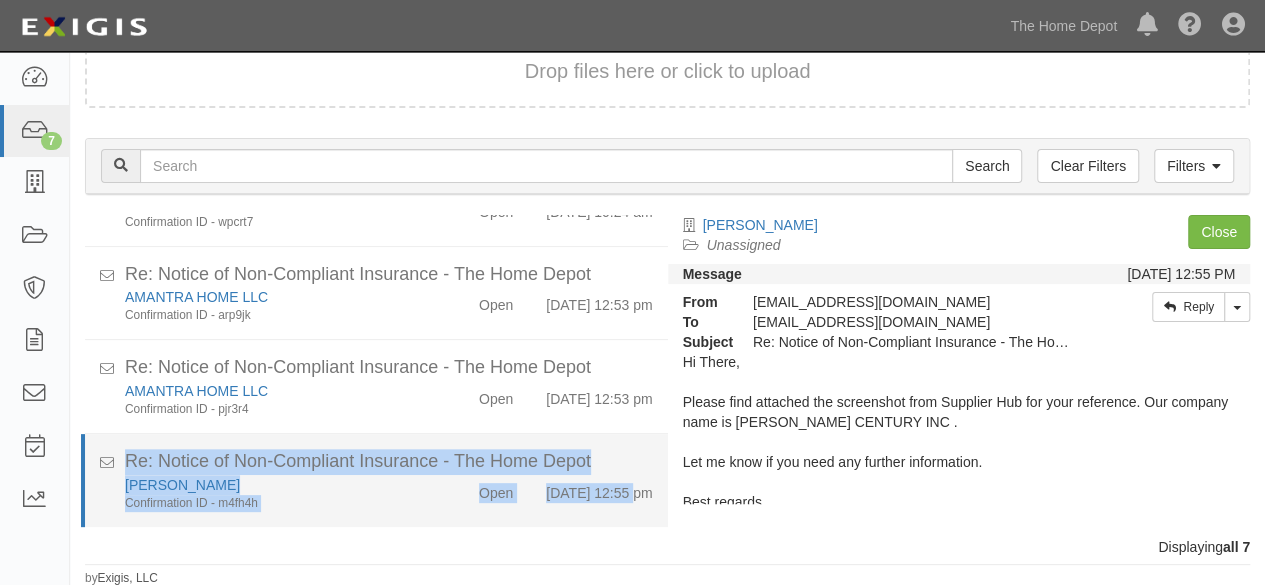 drag, startPoint x: 127, startPoint y: 459, endPoint x: 614, endPoint y: 473, distance: 487.2012 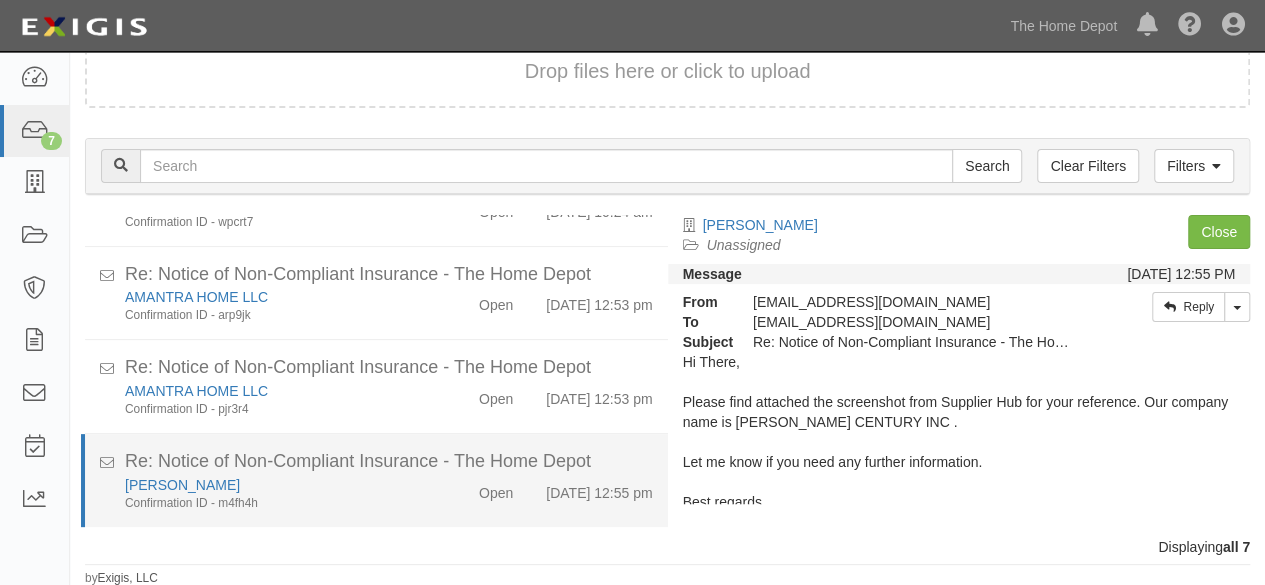 click on "[PERSON_NAME]" at bounding box center (272, 485) 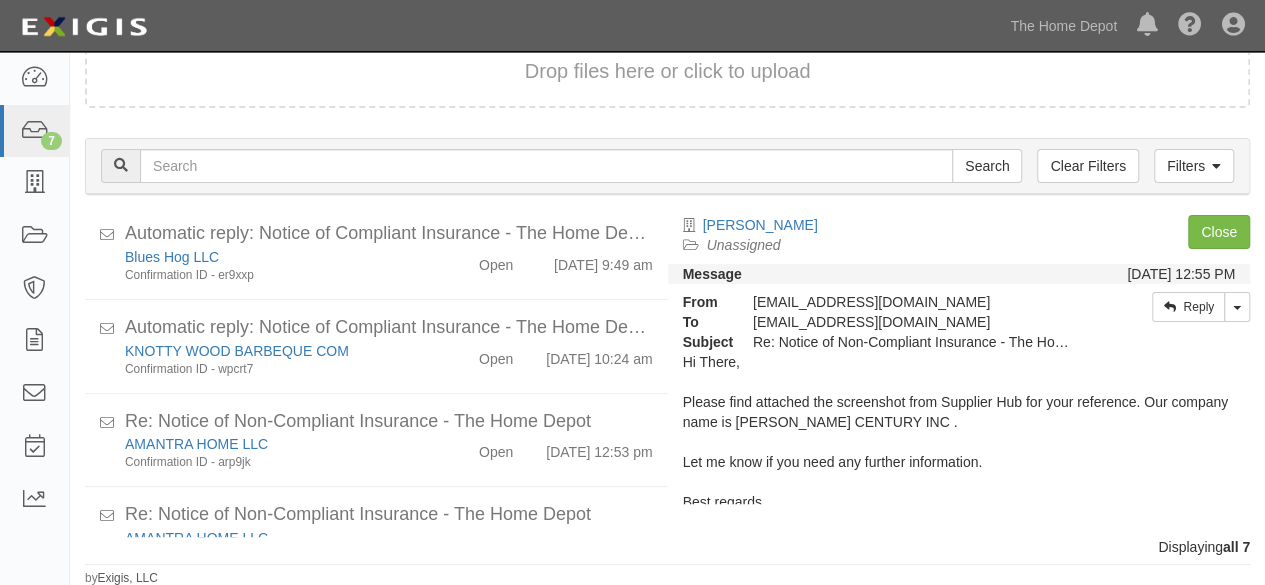 scroll, scrollTop: 384, scrollLeft: 0, axis: vertical 